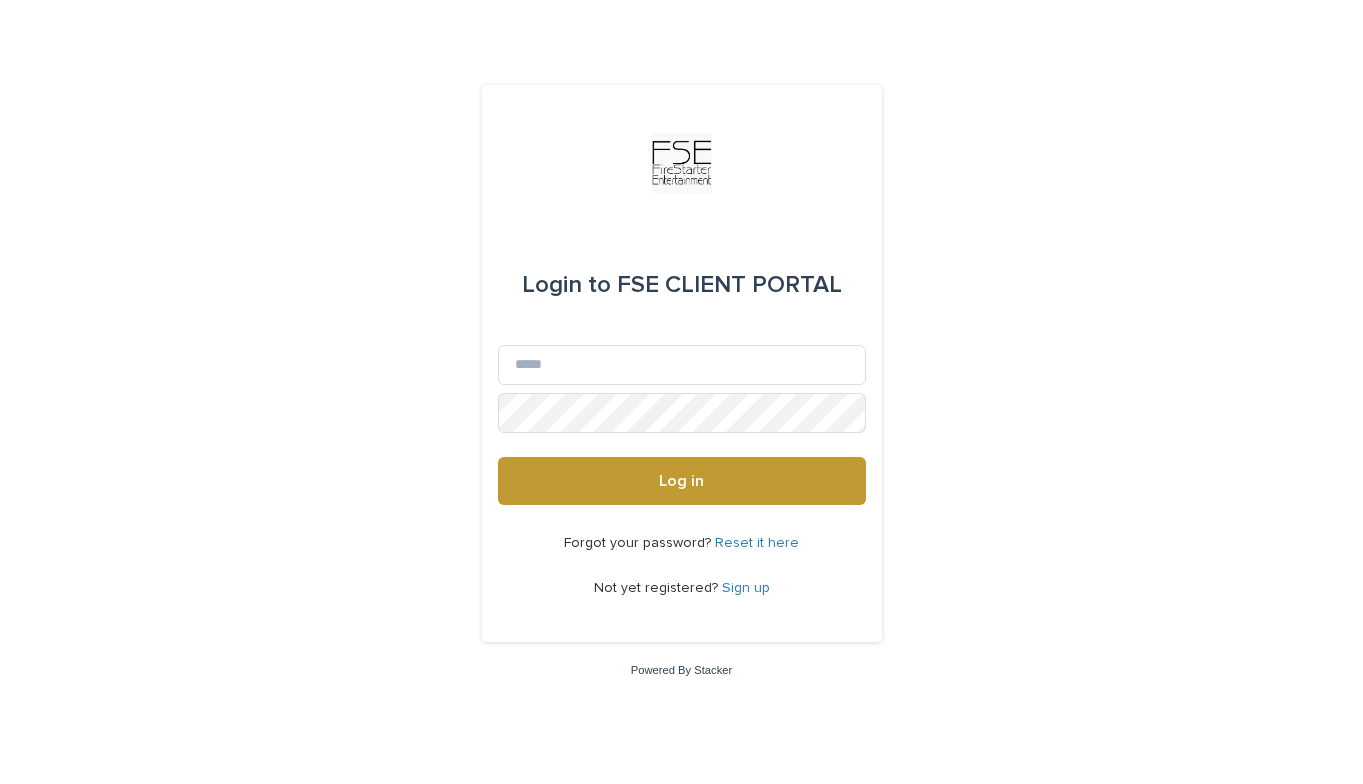 scroll, scrollTop: 0, scrollLeft: 0, axis: both 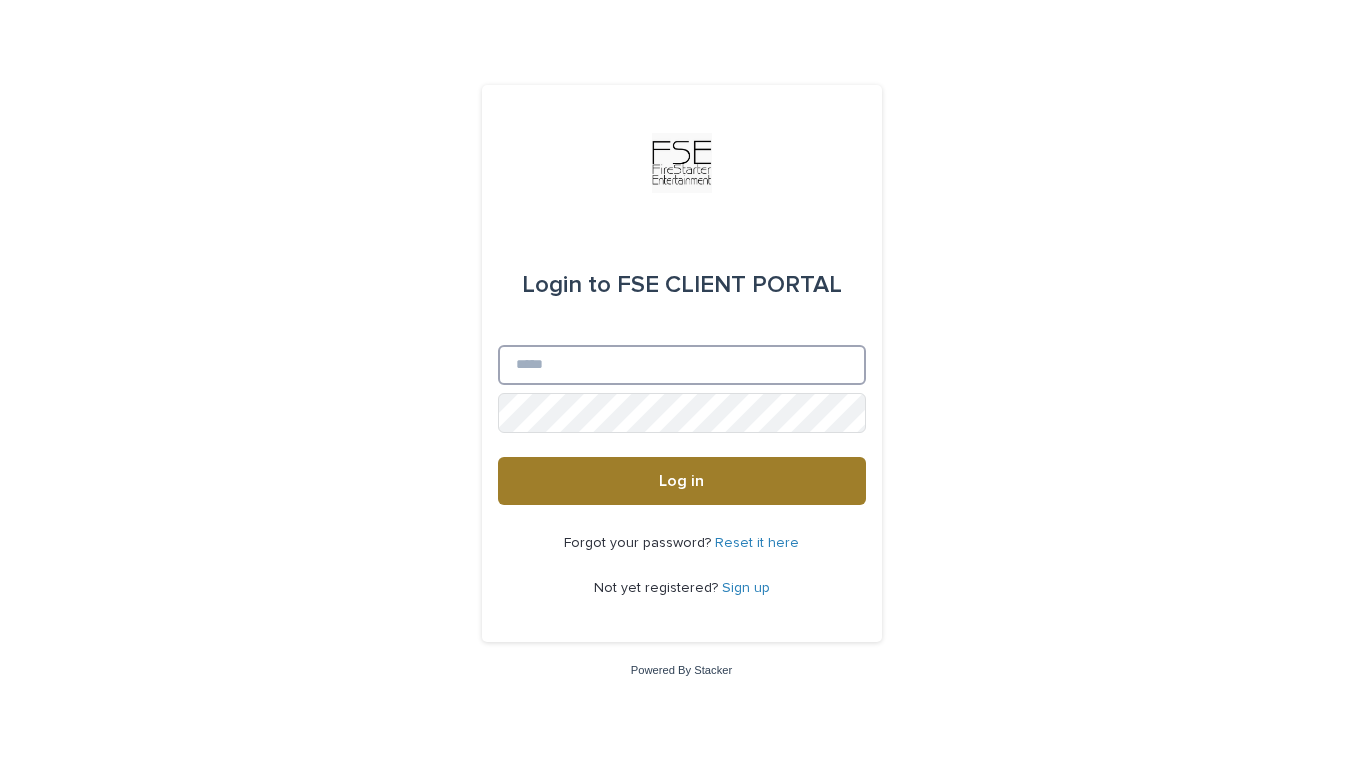 type on "**********" 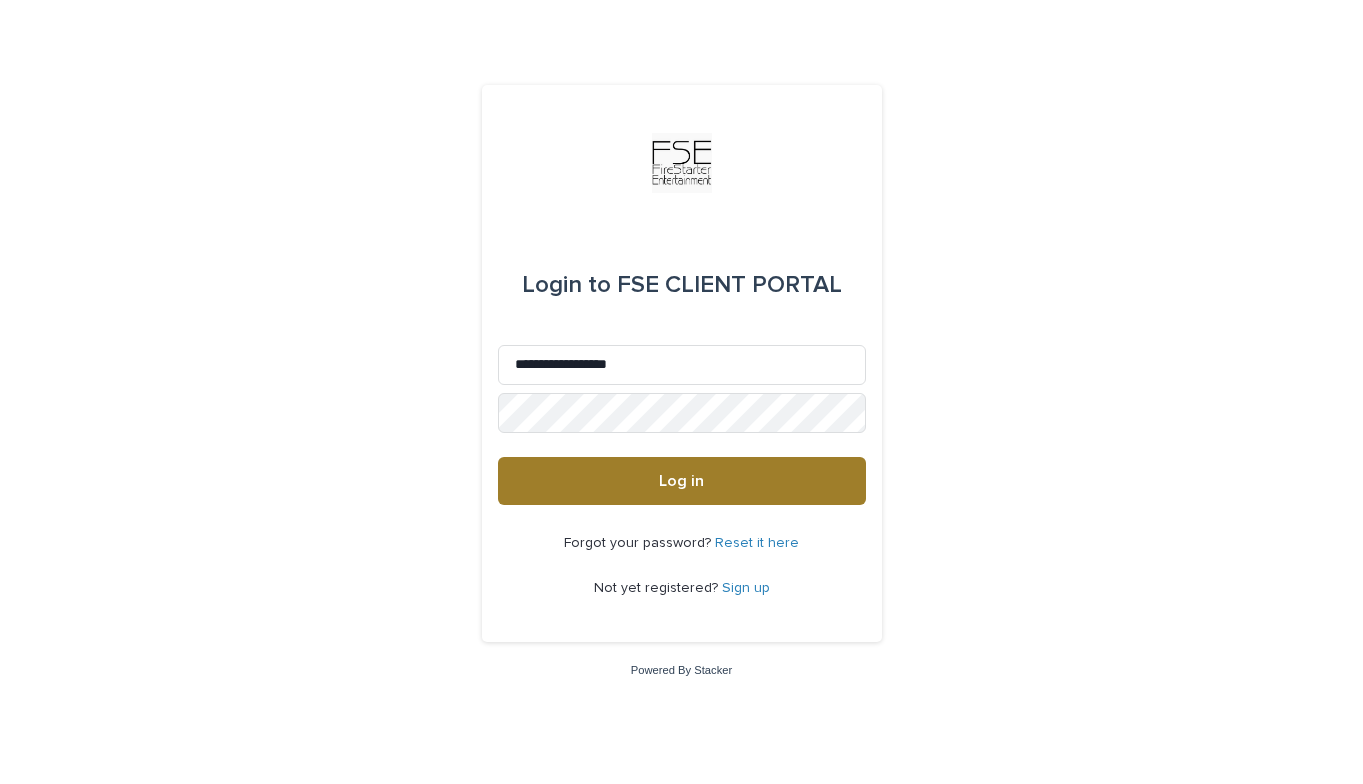 click on "Log in" at bounding box center [682, 481] 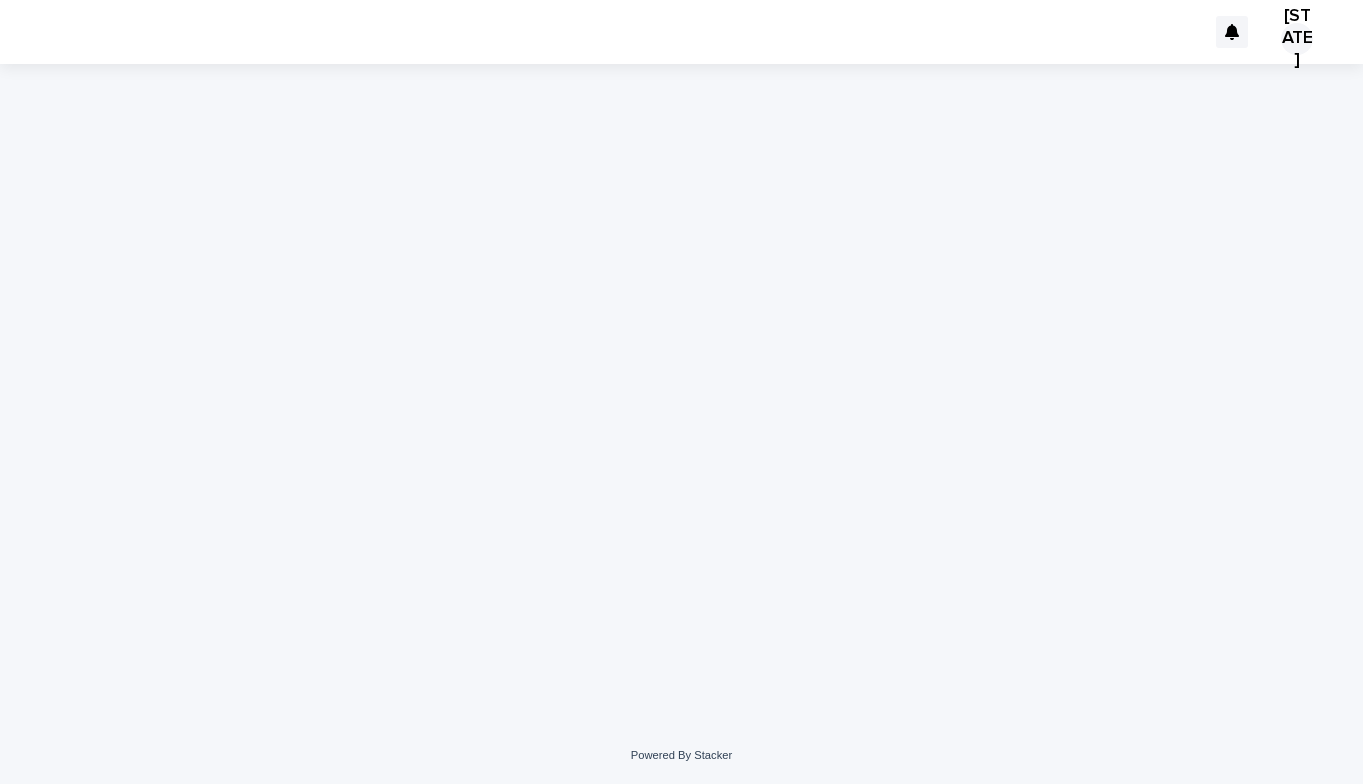 scroll, scrollTop: 0, scrollLeft: 0, axis: both 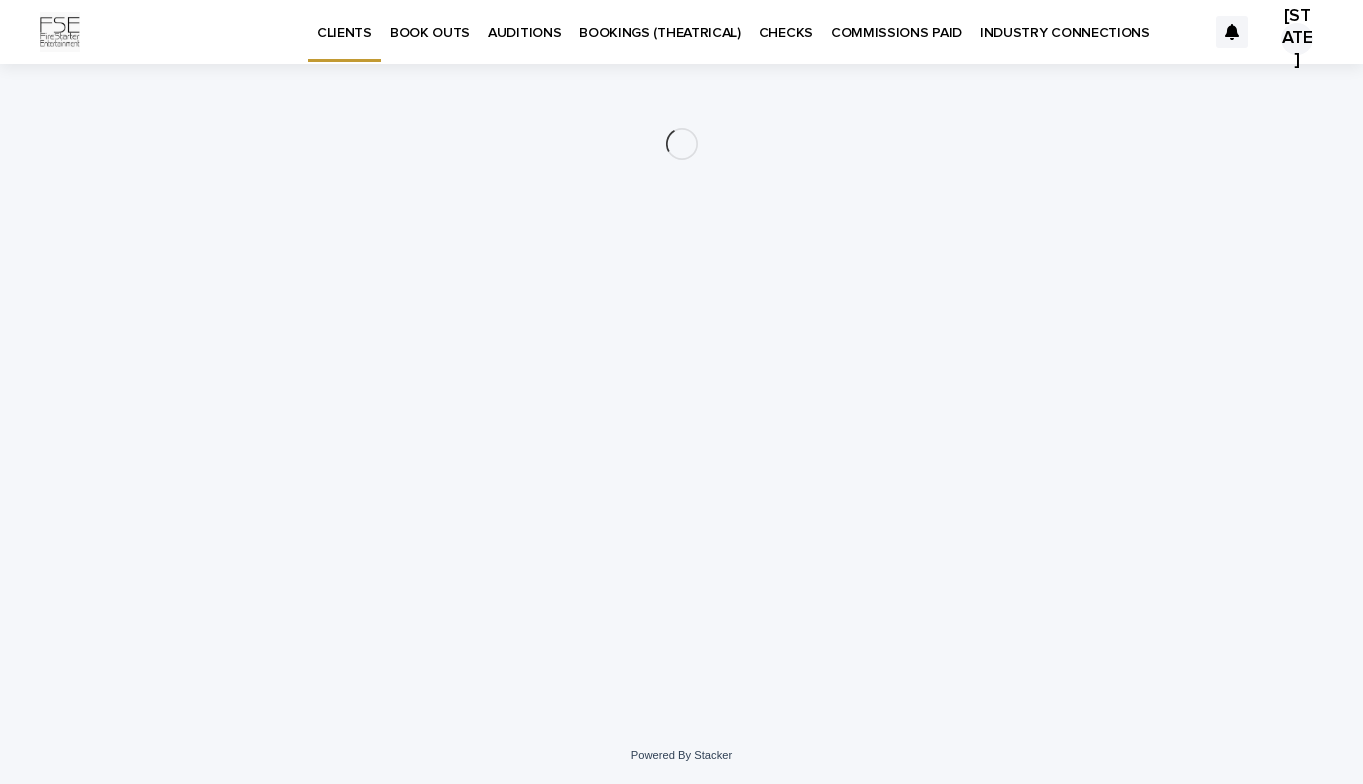 click on "BOOK OUTS" at bounding box center (430, 21) 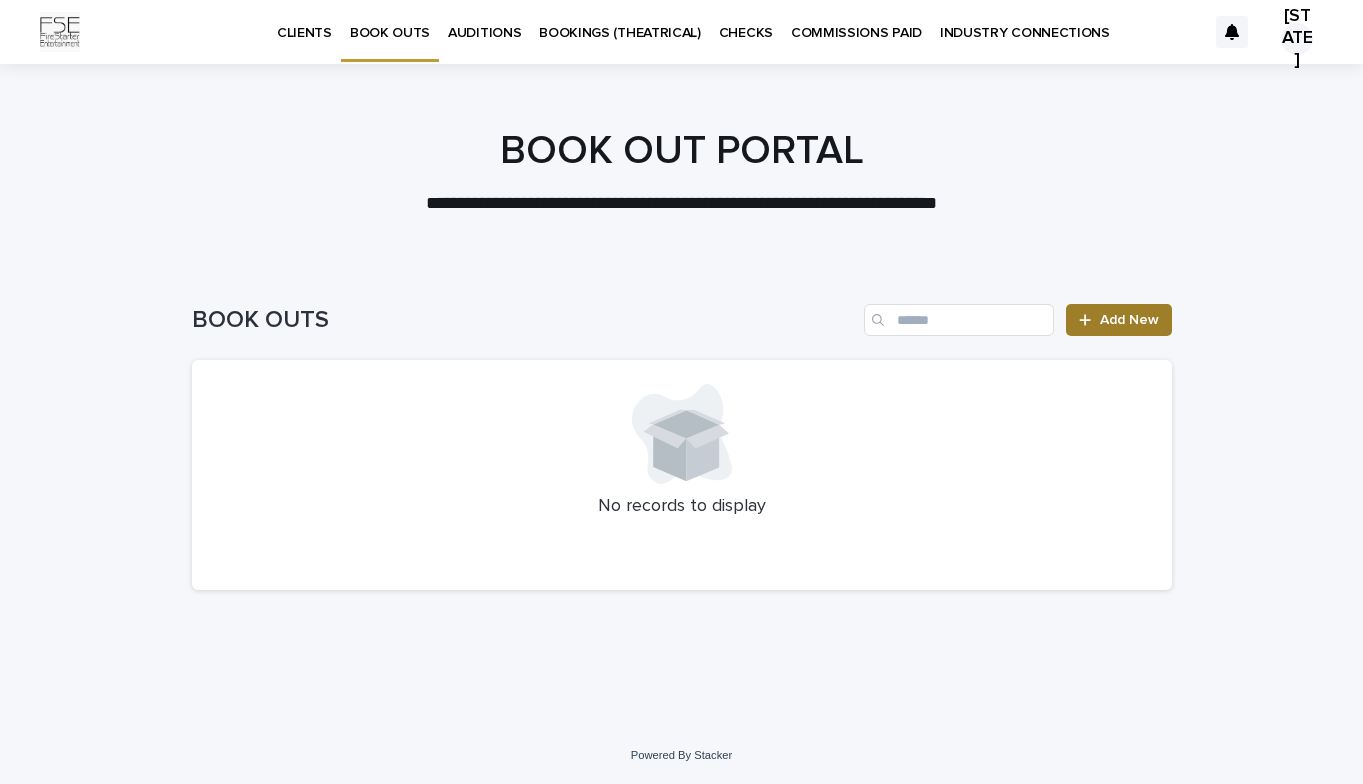 click on "Add New" at bounding box center [1129, 320] 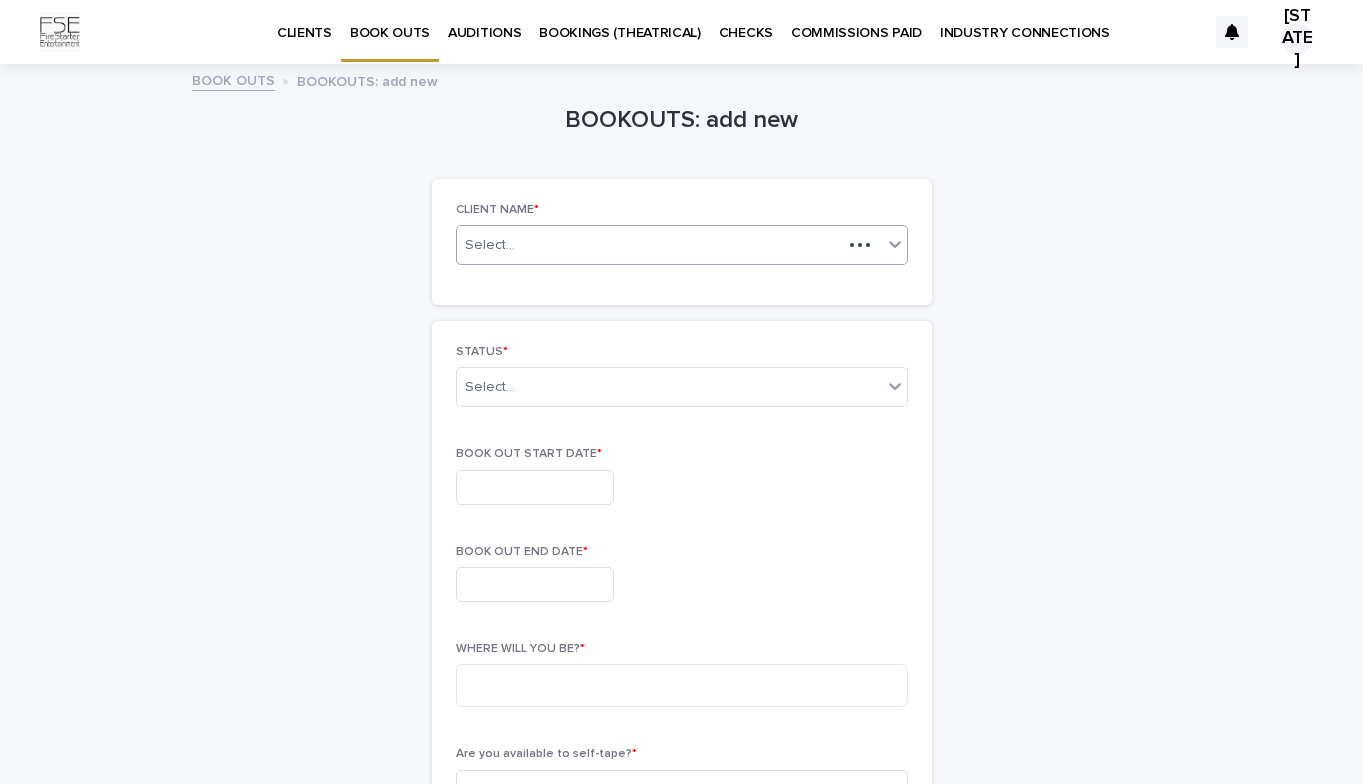 click on "Select..." at bounding box center [649, 245] 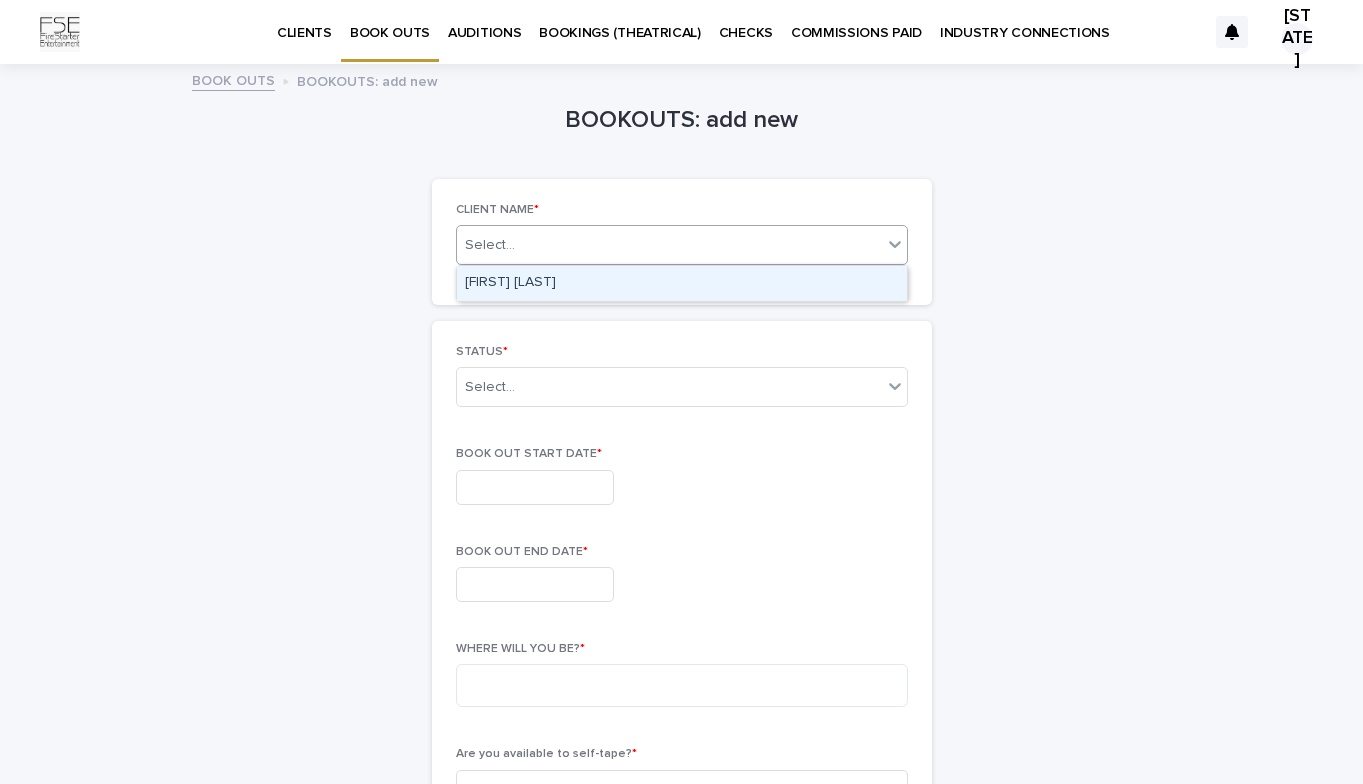 click on "[FIRST] [LAST]" at bounding box center [682, 283] 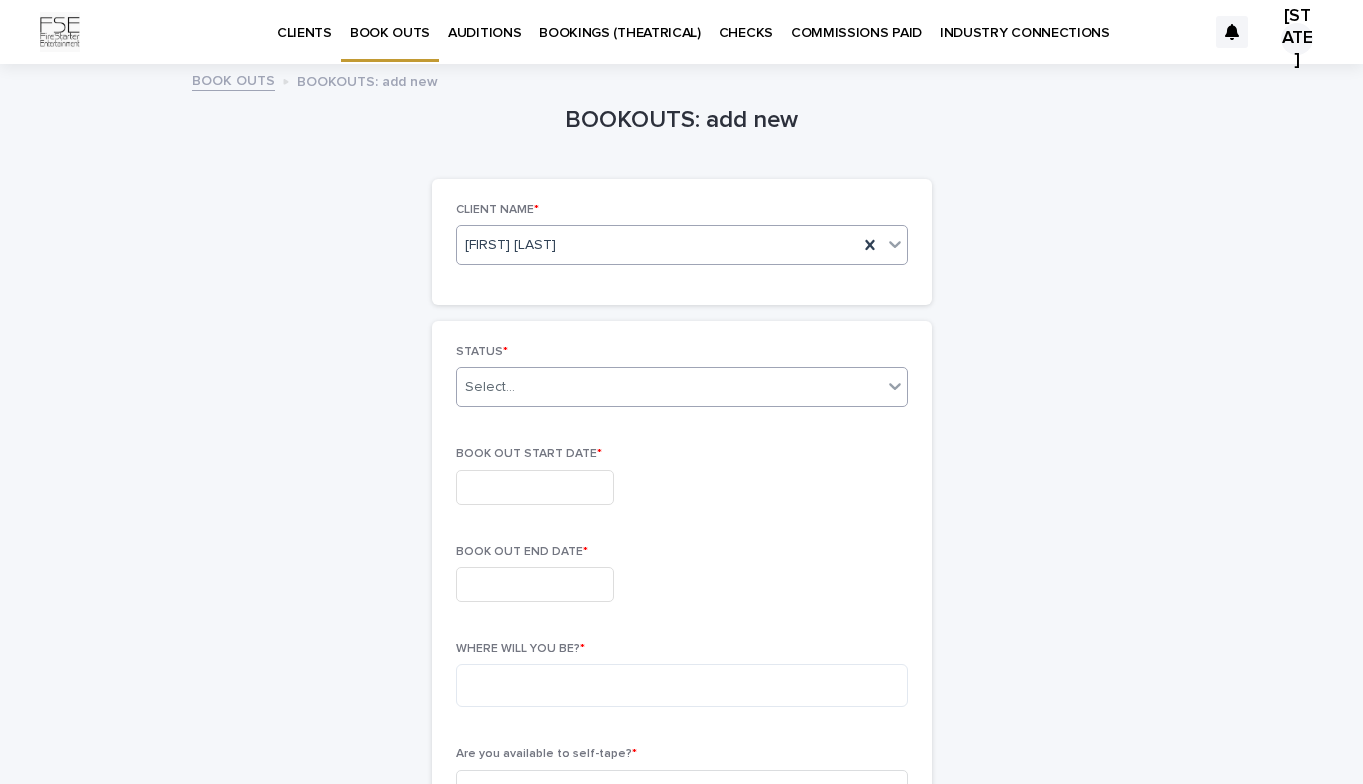 click on "Select..." at bounding box center (669, 387) 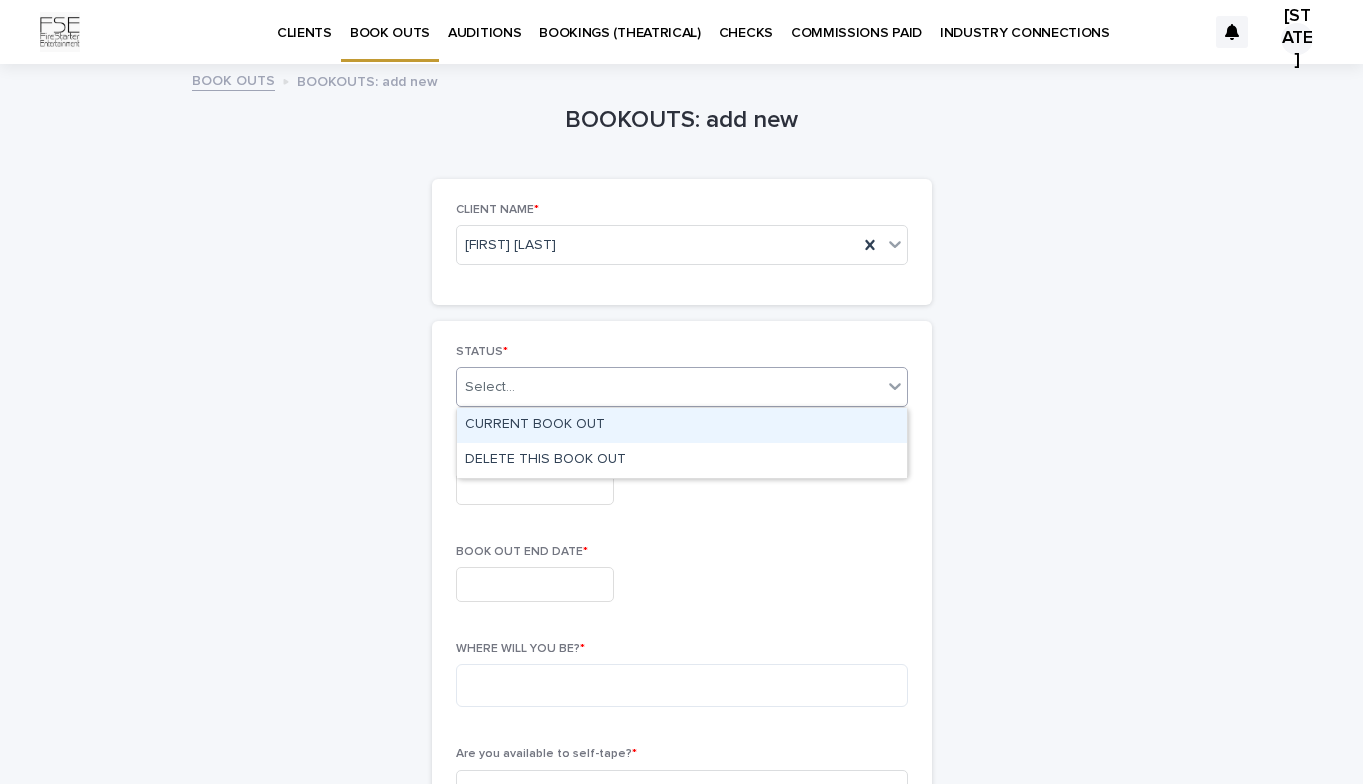 click on "CURRENT BOOK OUT" at bounding box center [682, 425] 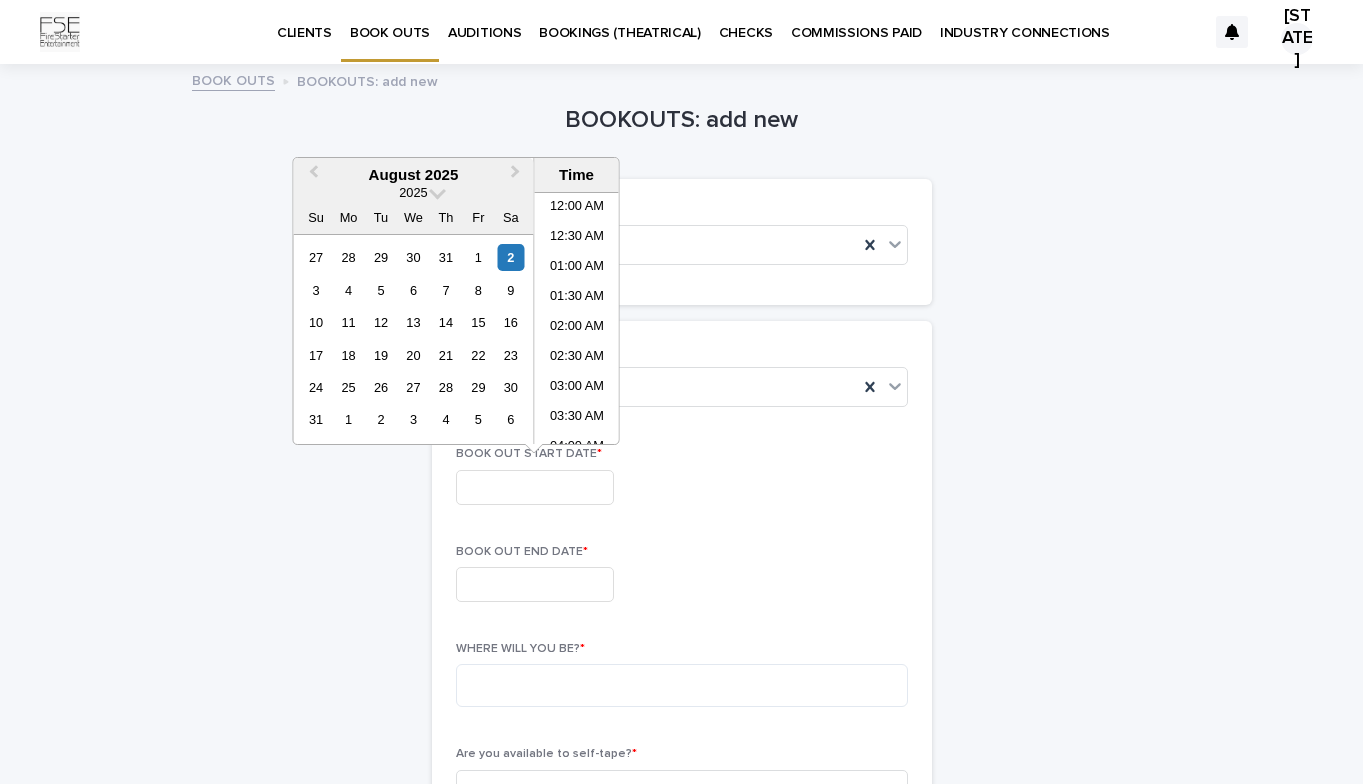 click at bounding box center [535, 487] 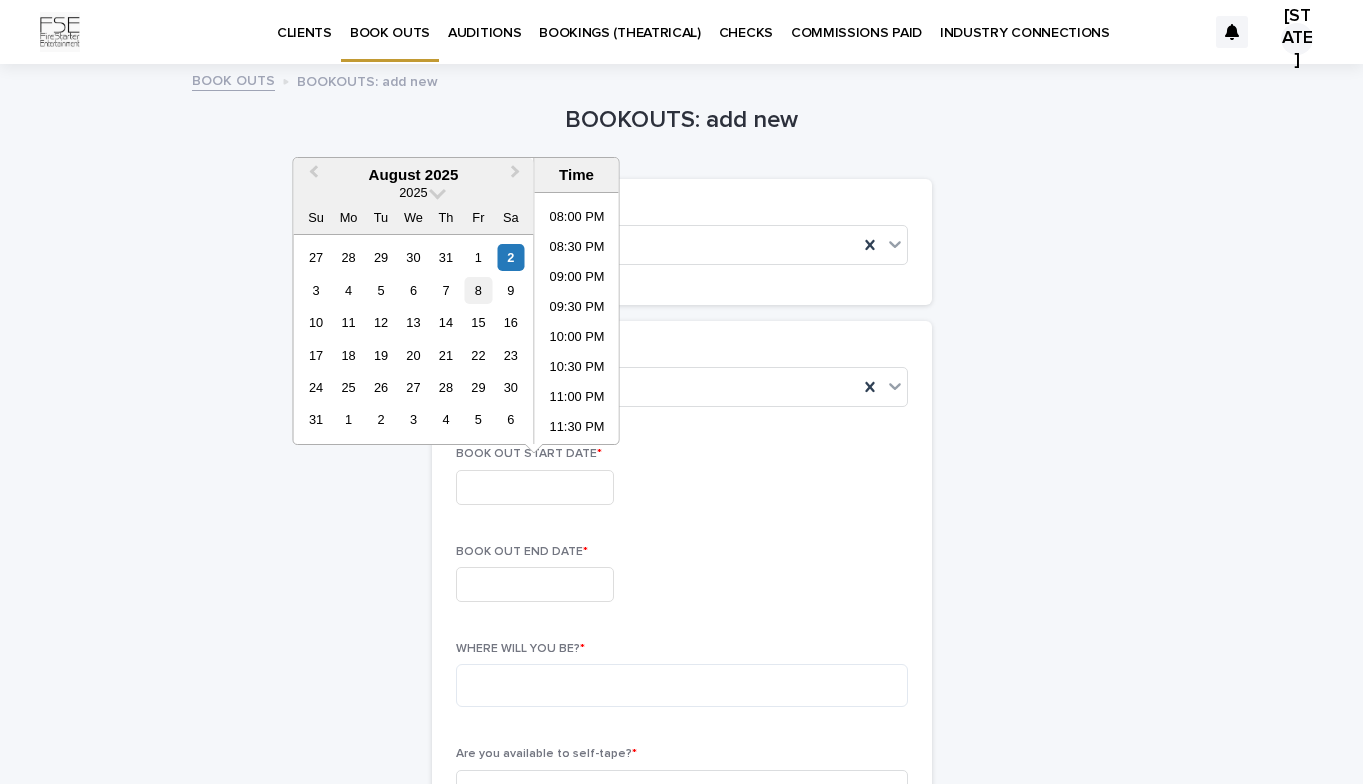 click on "8" at bounding box center (478, 290) 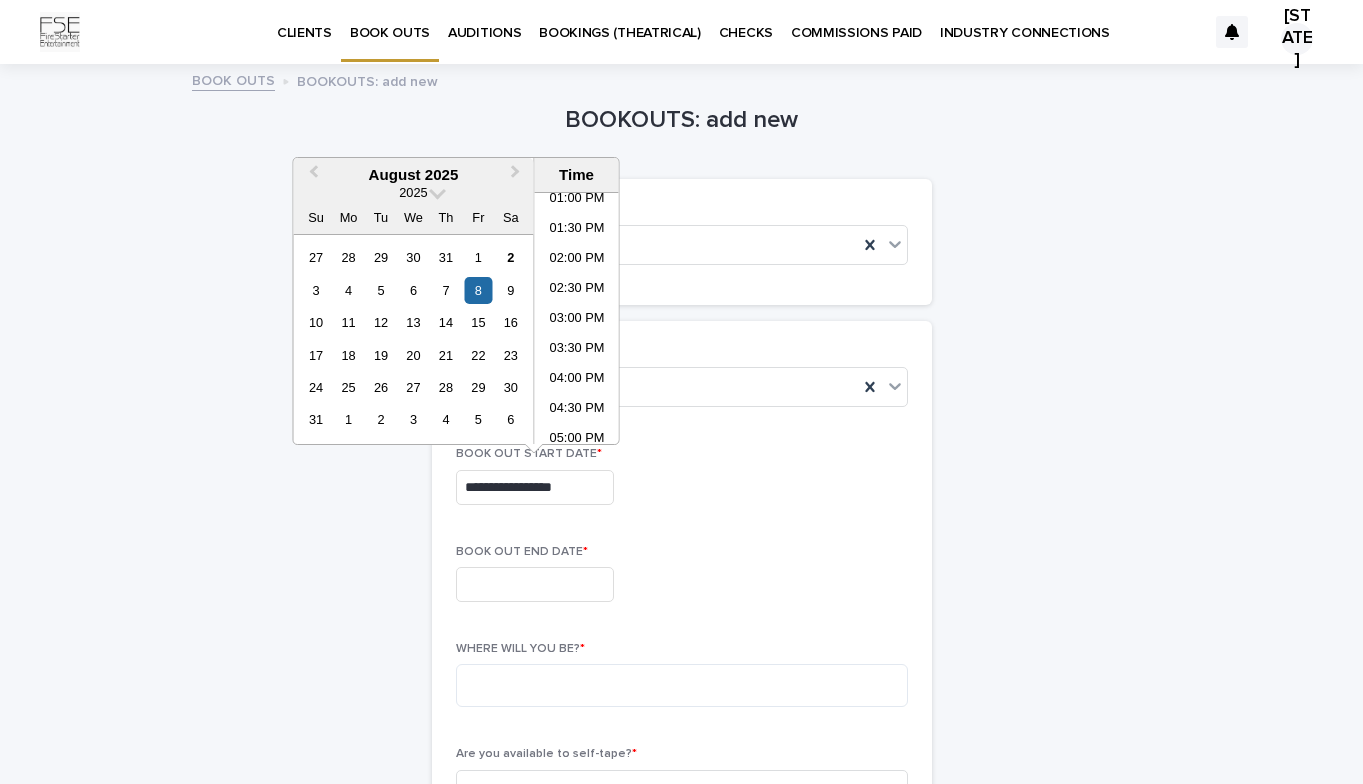 scroll, scrollTop: 790, scrollLeft: 0, axis: vertical 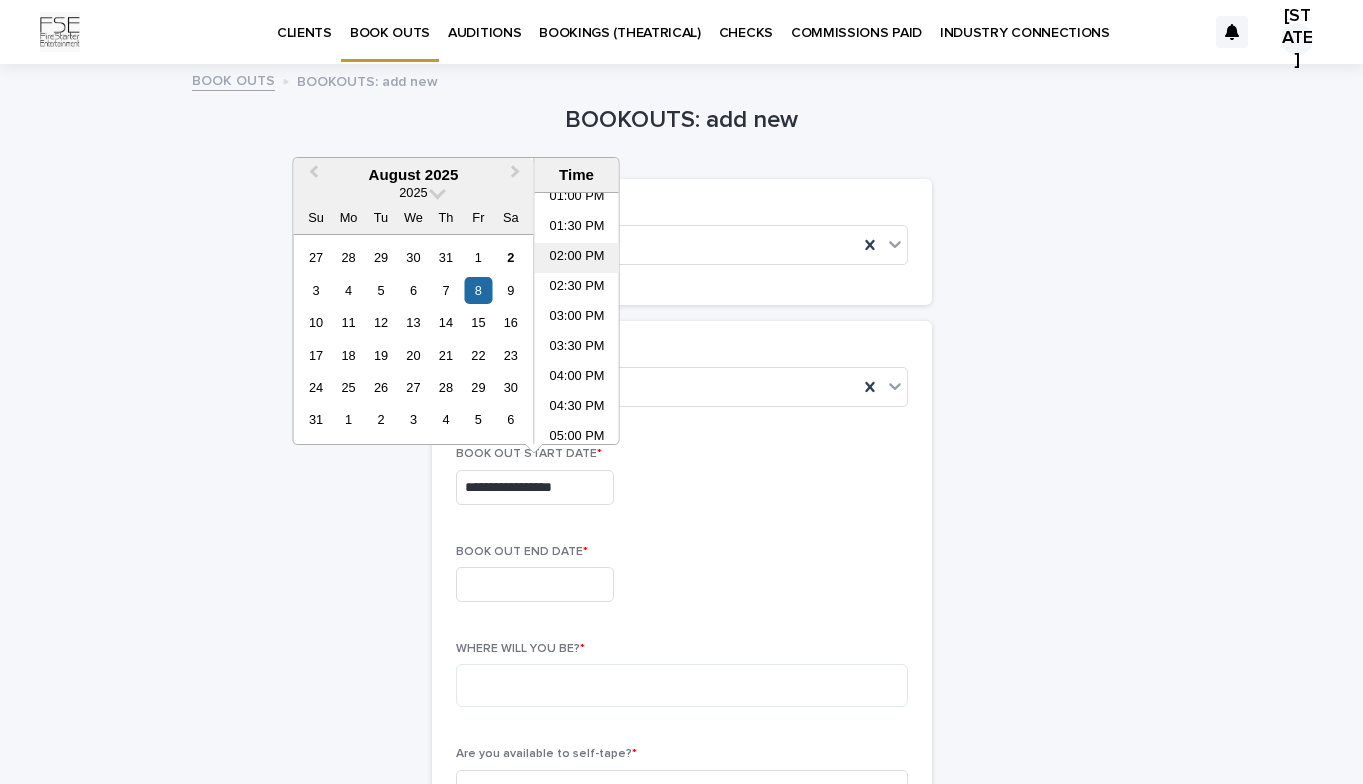 click on "02:00 PM" at bounding box center [577, 258] 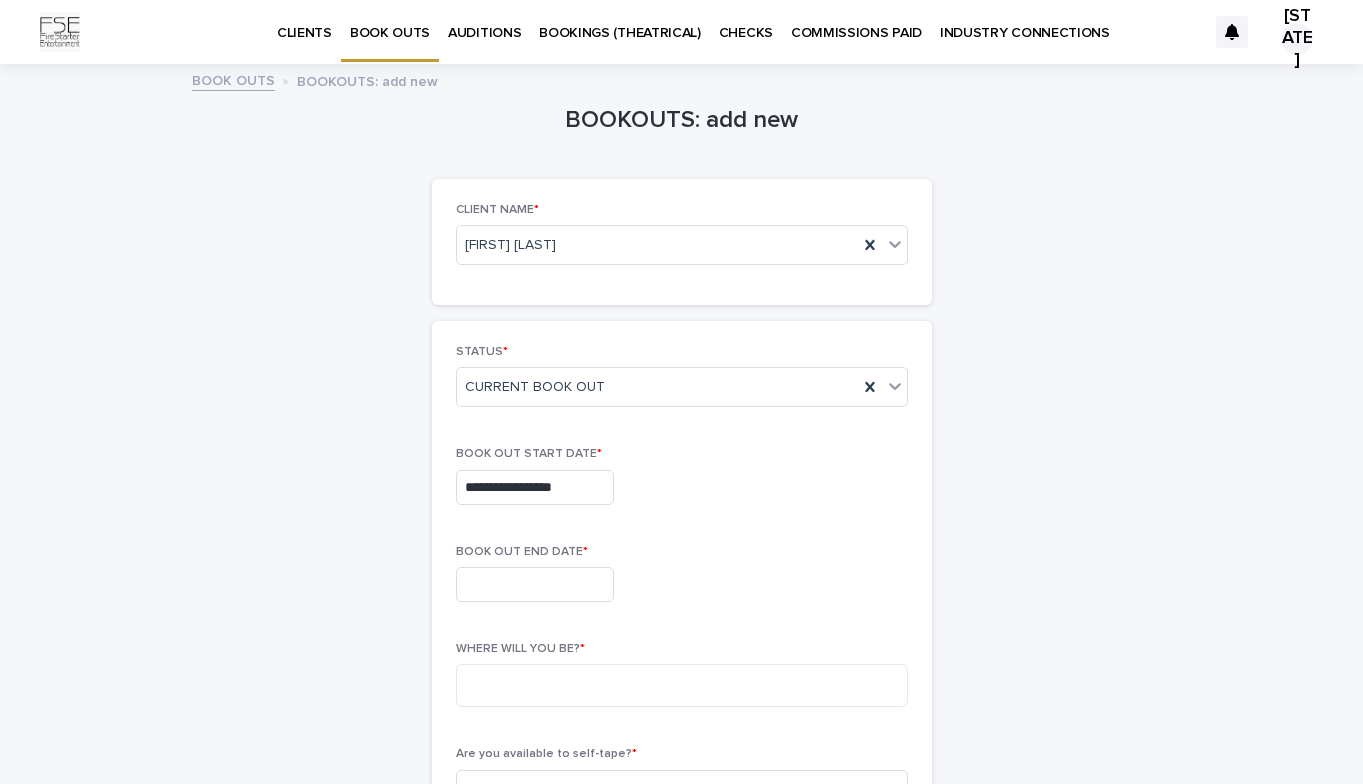 type on "**********" 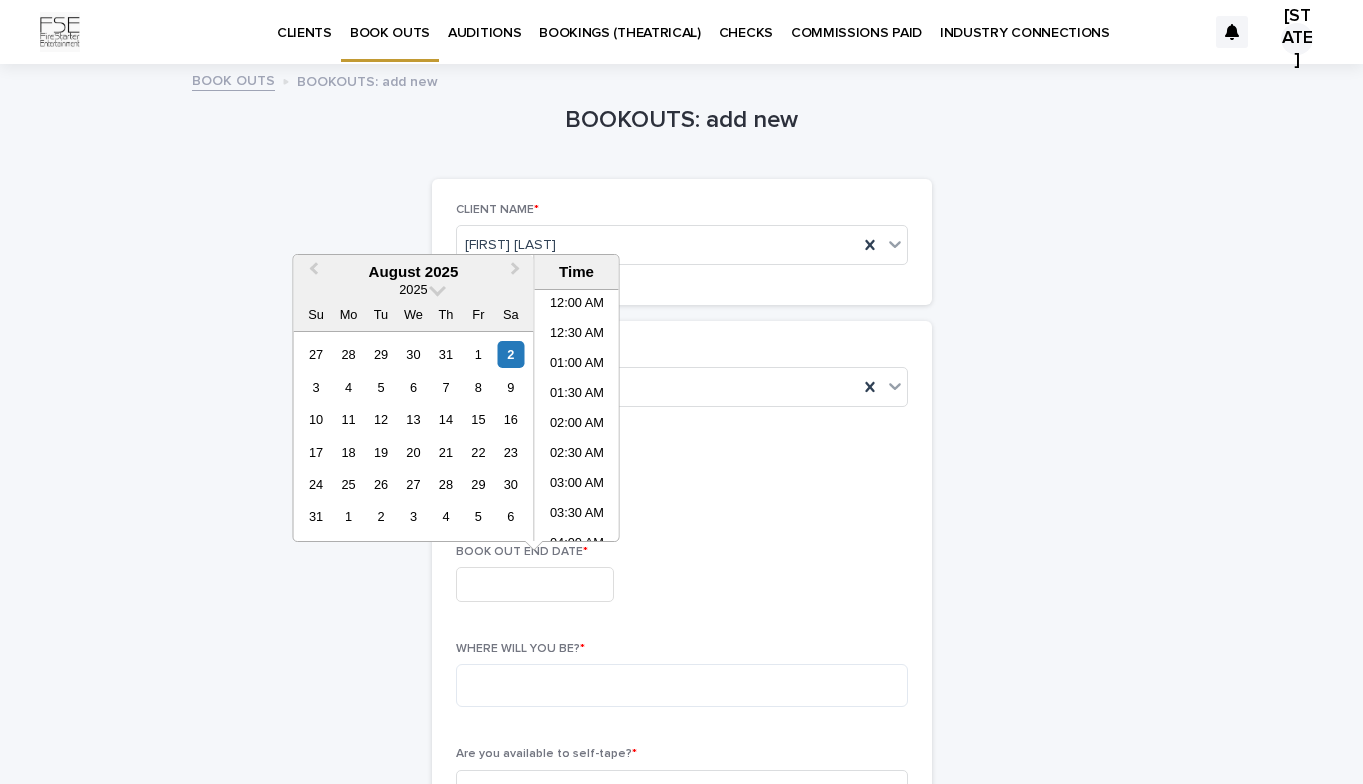 scroll, scrollTop: 1189, scrollLeft: 0, axis: vertical 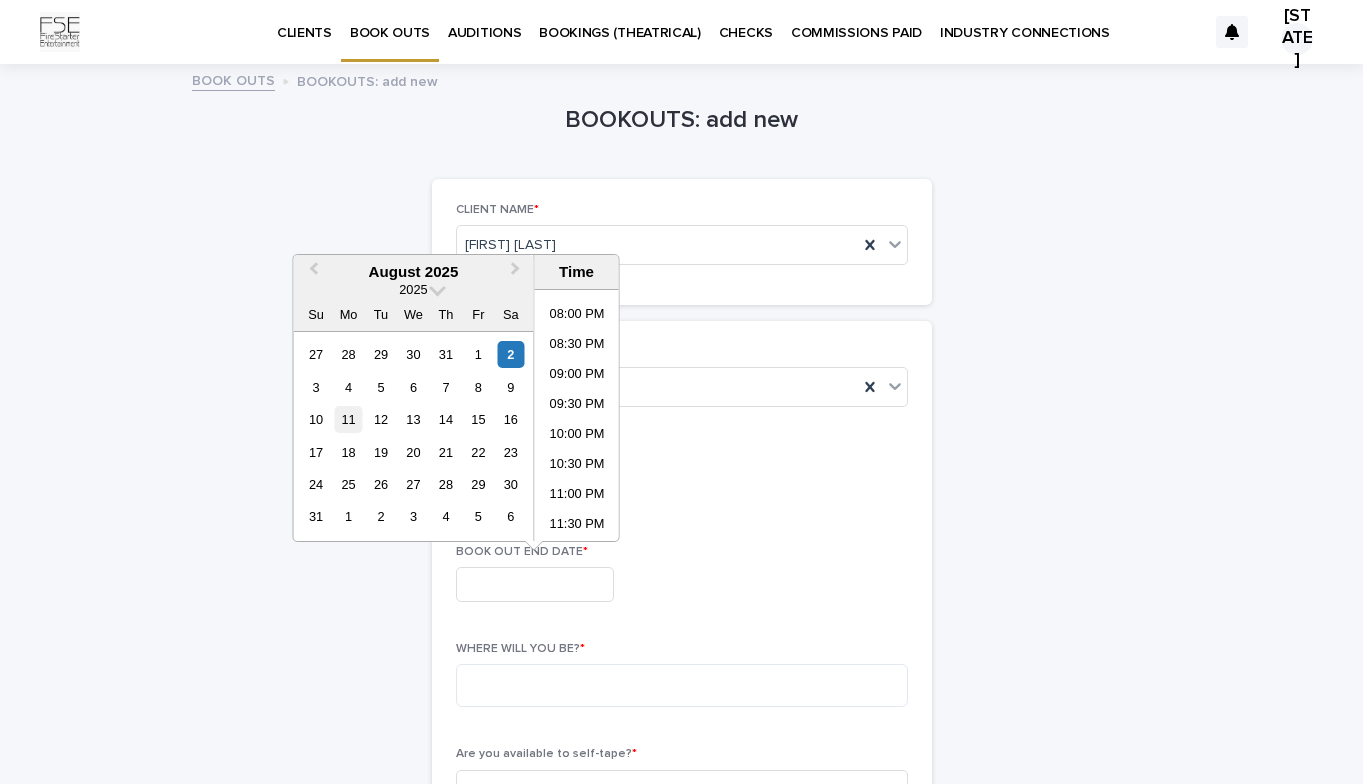 click on "11" at bounding box center [348, 419] 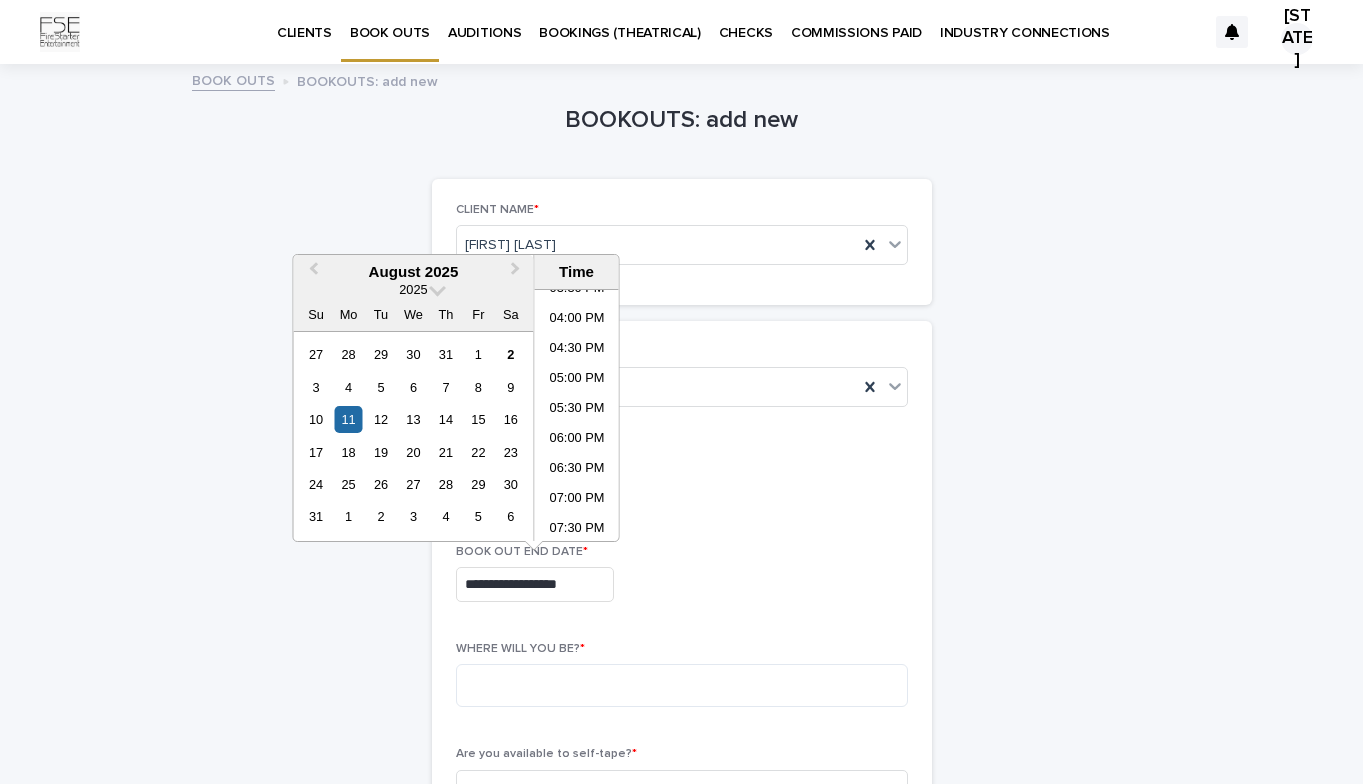 scroll, scrollTop: 946, scrollLeft: 0, axis: vertical 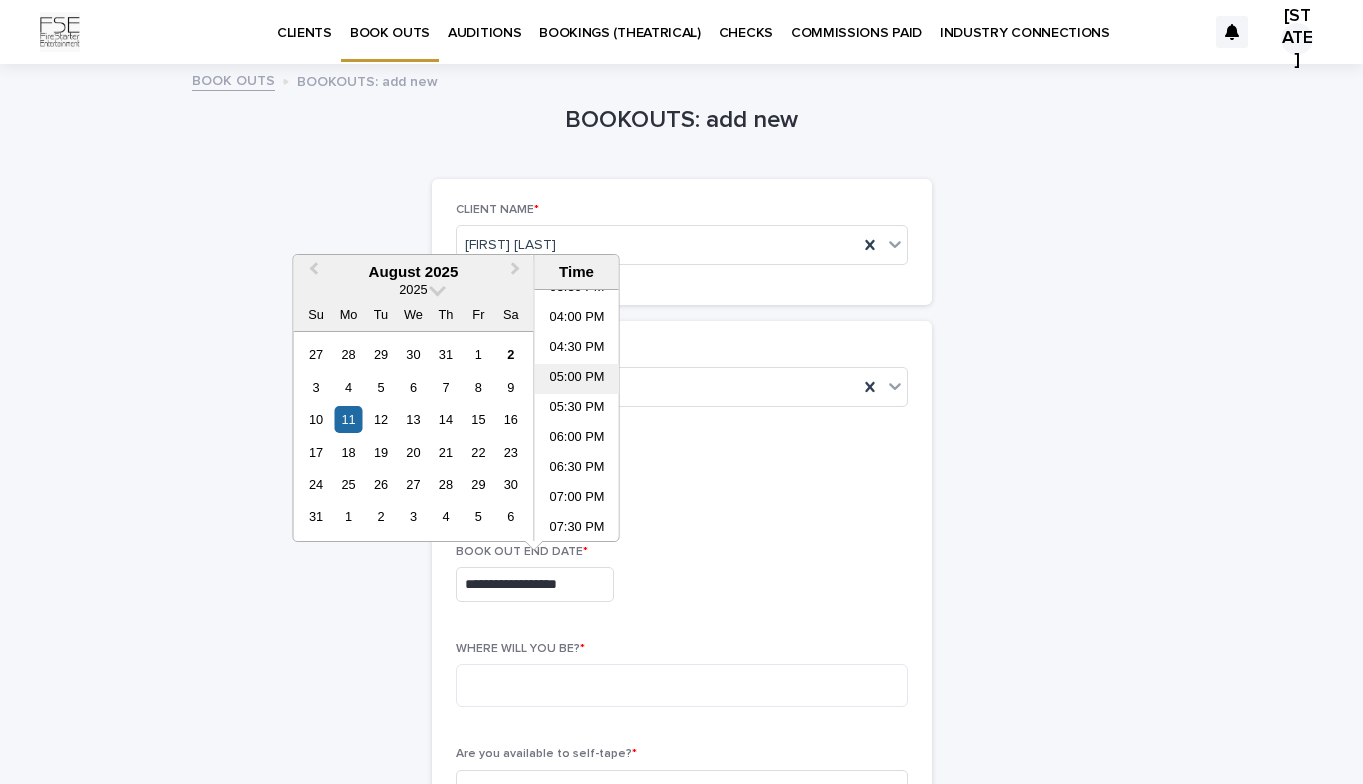 click on "05:00 PM" at bounding box center [577, 379] 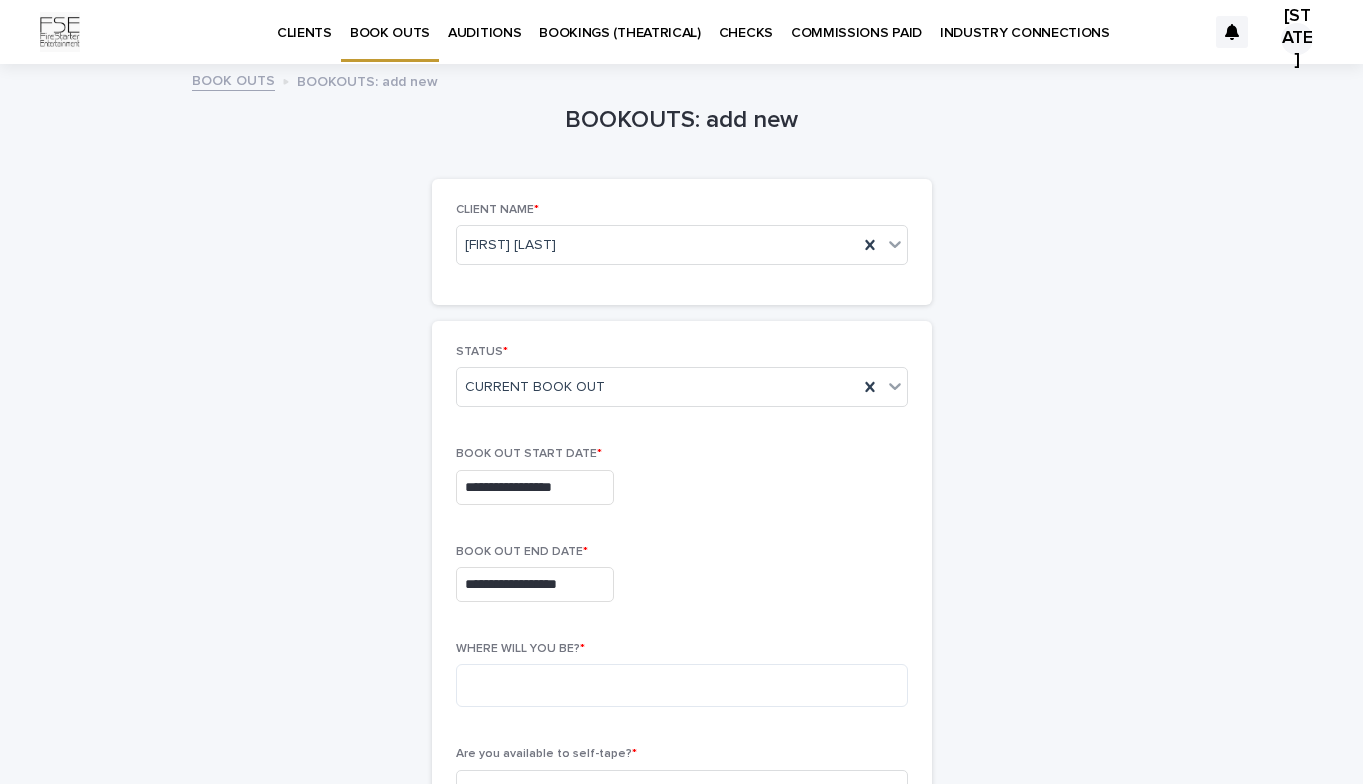 type on "**********" 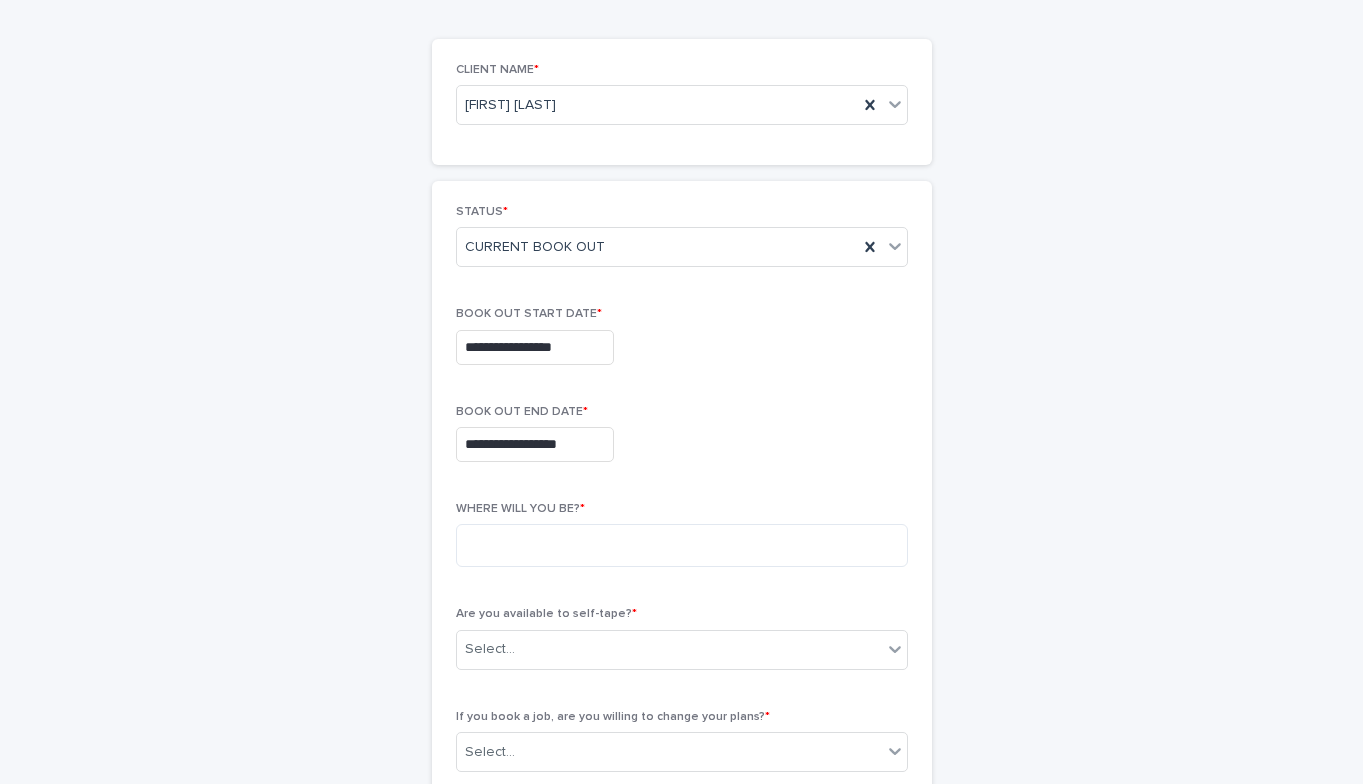 scroll, scrollTop: 145, scrollLeft: 0, axis: vertical 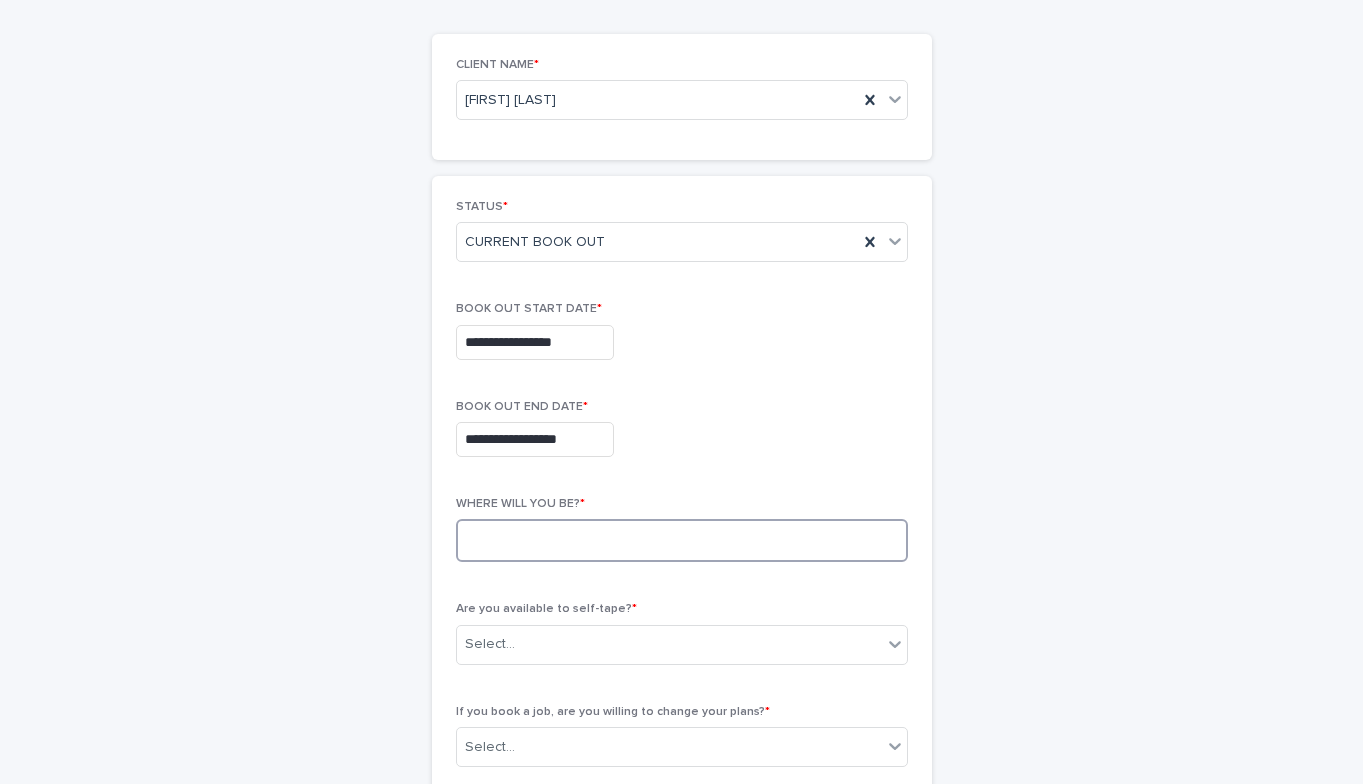 click at bounding box center [682, 540] 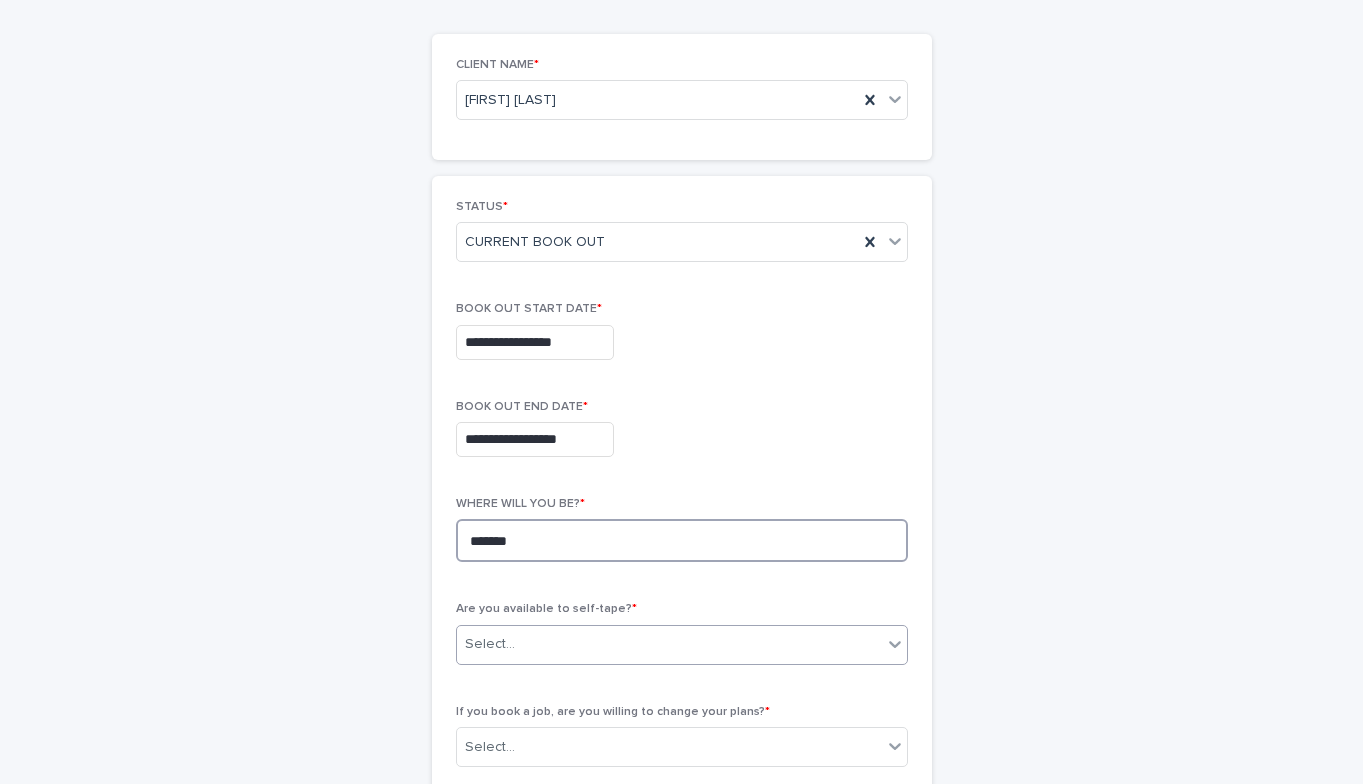 type on "*******" 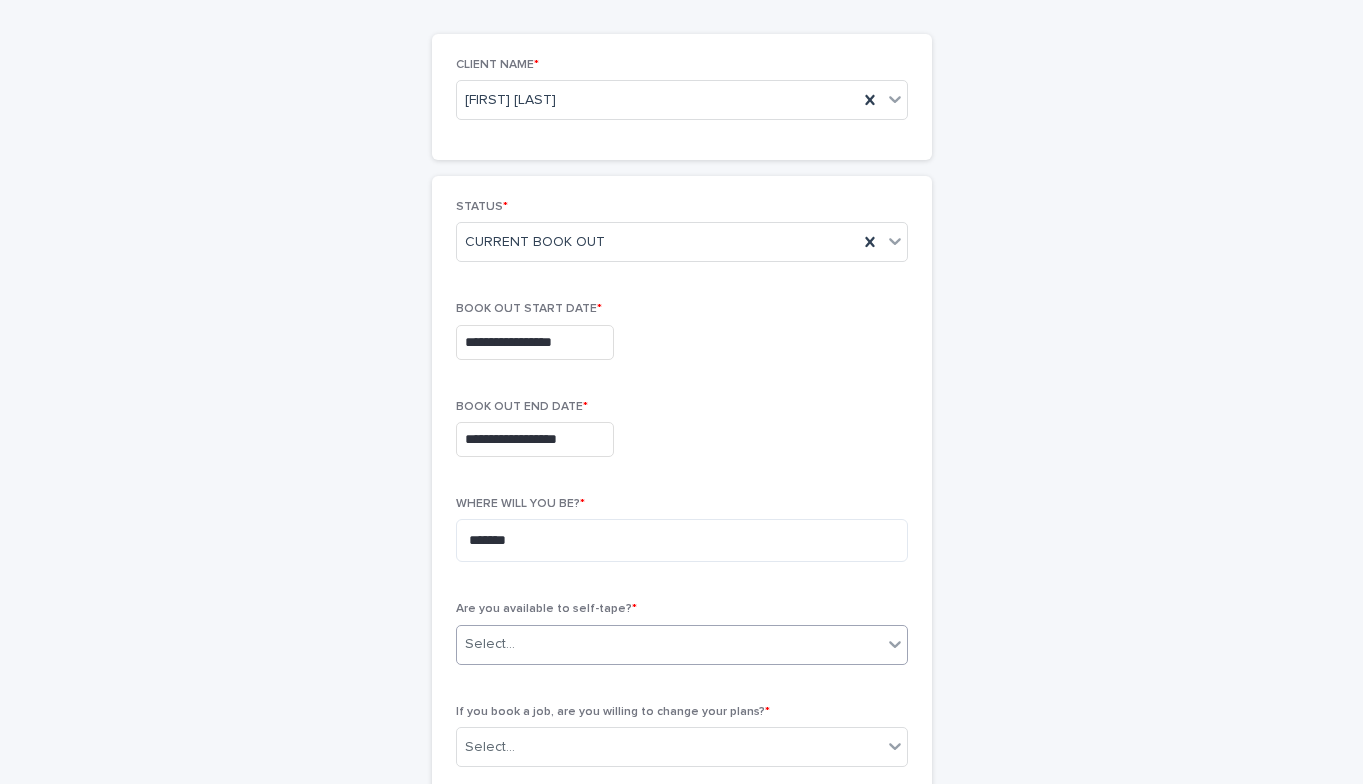 click on "Select..." at bounding box center [669, 644] 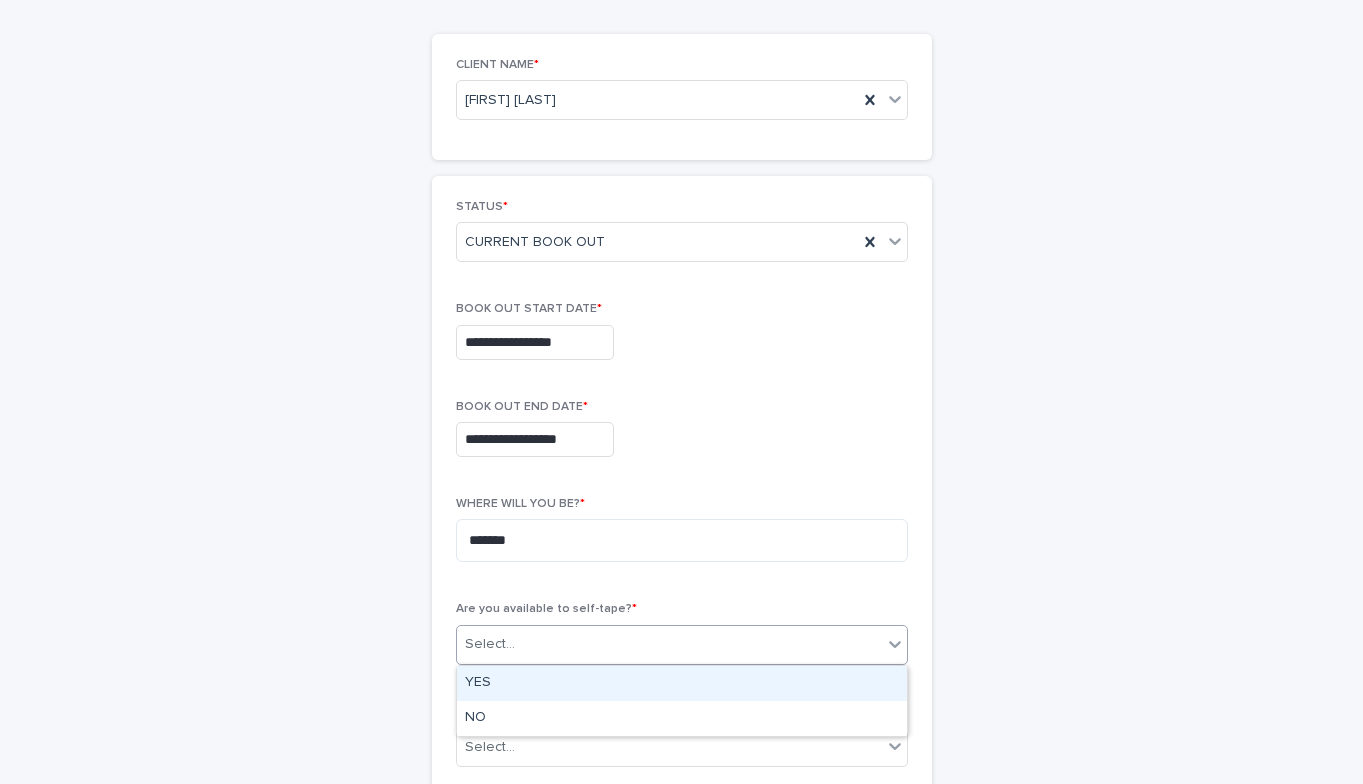 click on "YES" at bounding box center [682, 683] 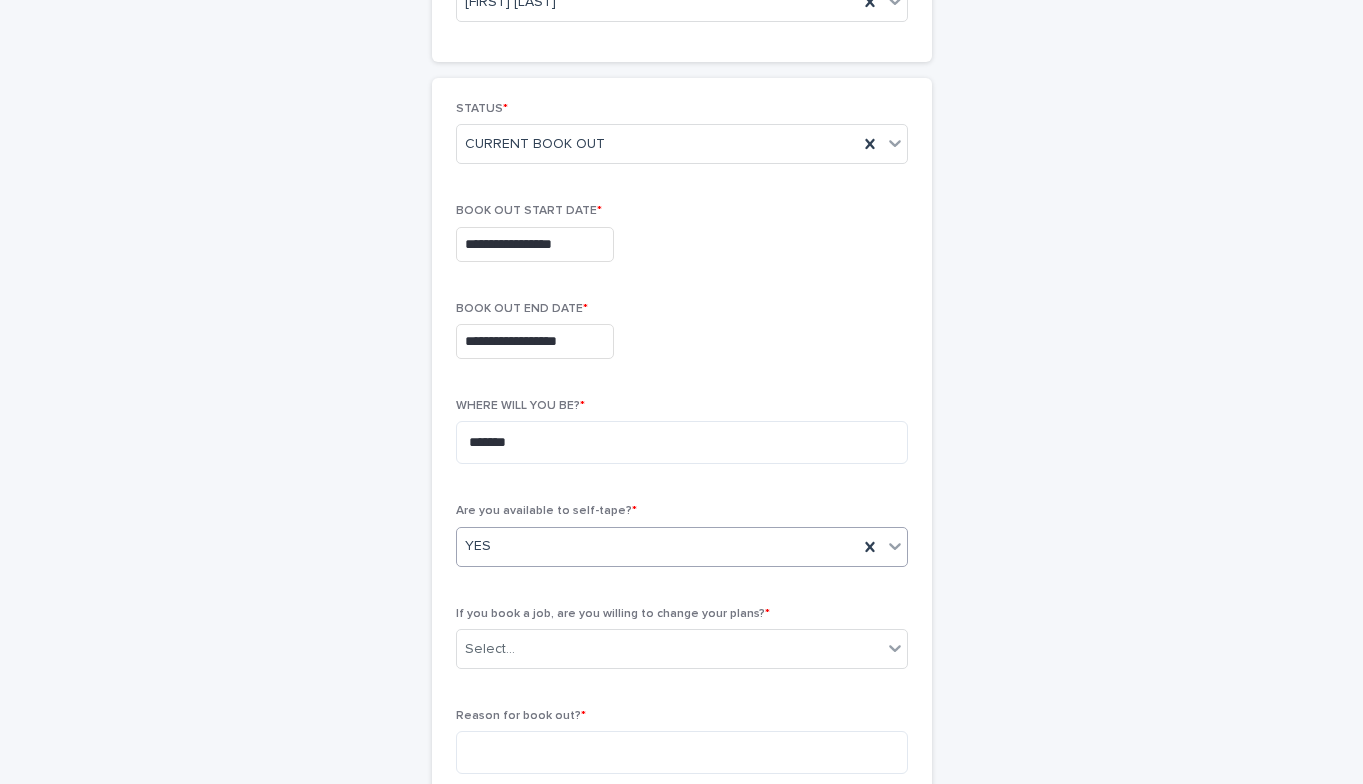 scroll, scrollTop: 312, scrollLeft: 0, axis: vertical 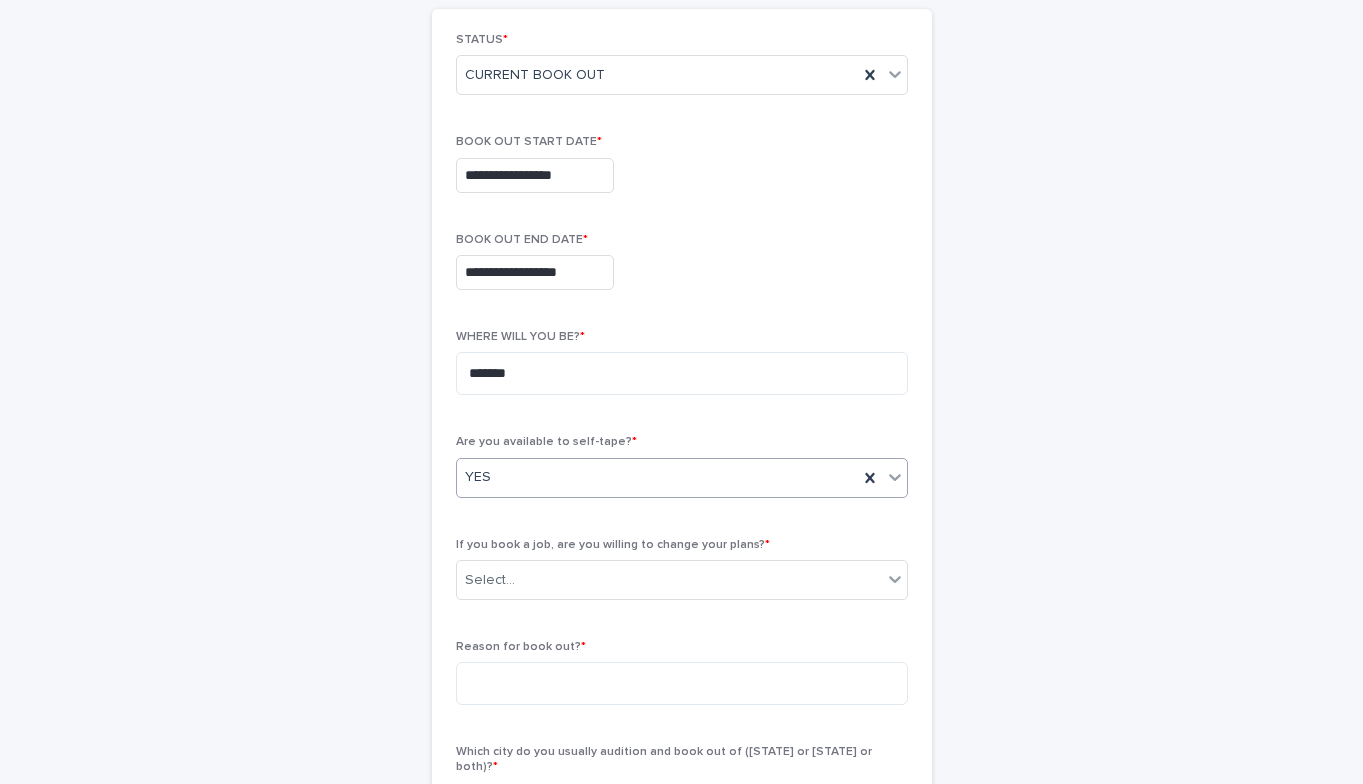 click on "Select..." at bounding box center (669, 580) 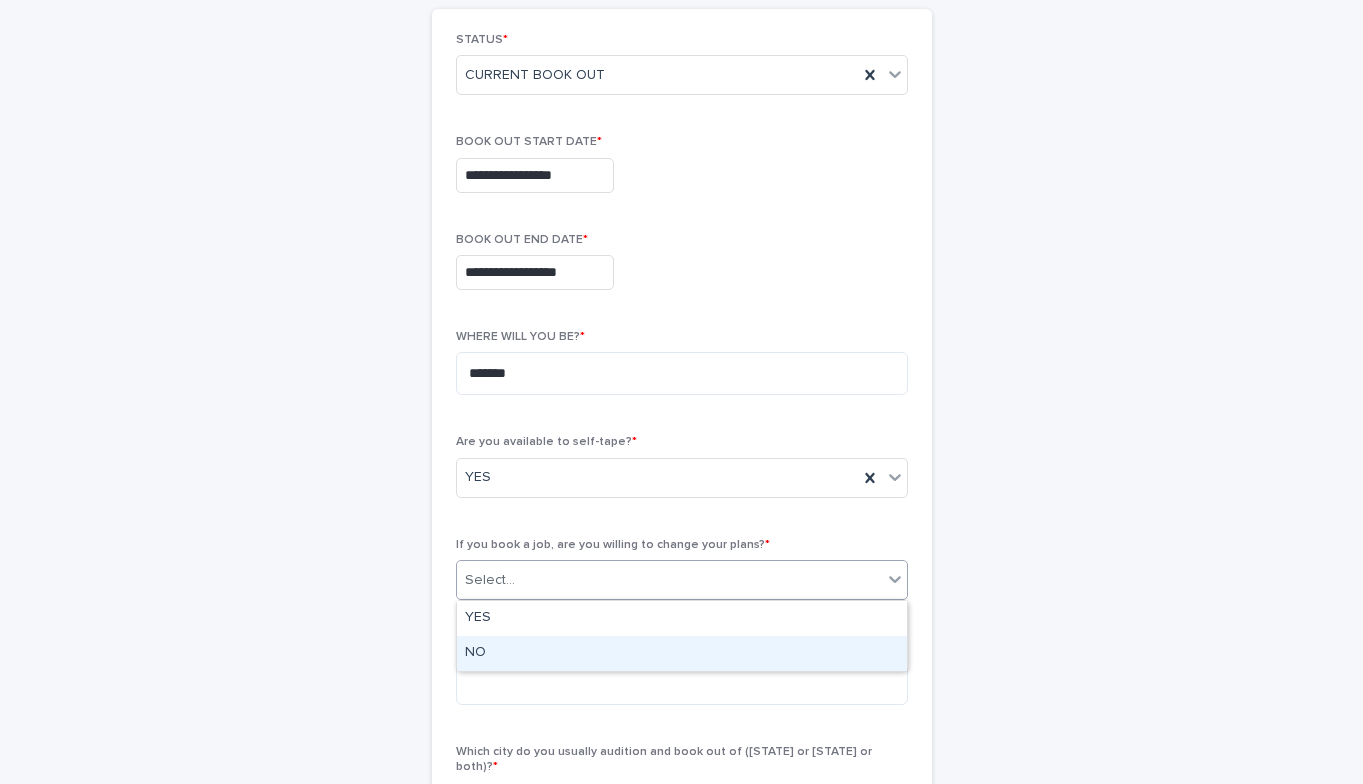 click on "NO" at bounding box center [682, 653] 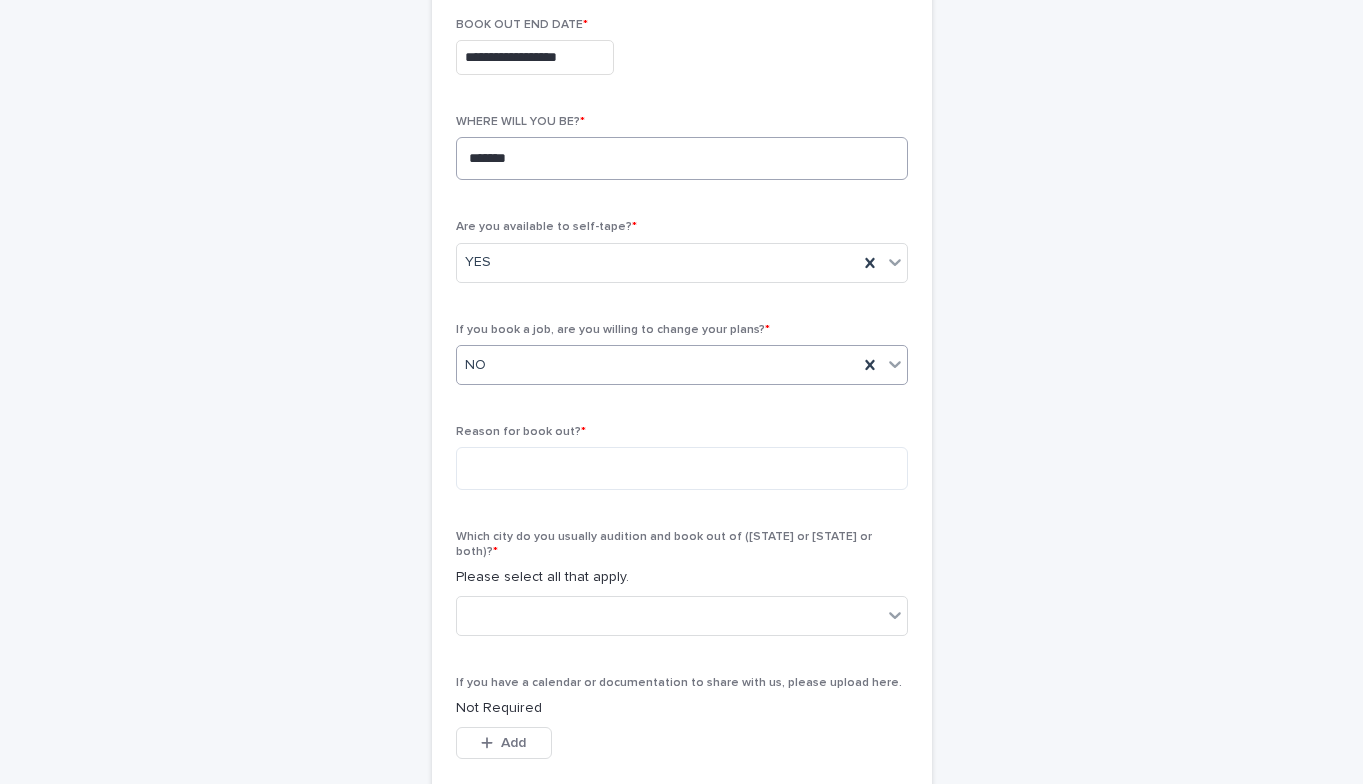 scroll, scrollTop: 541, scrollLeft: 0, axis: vertical 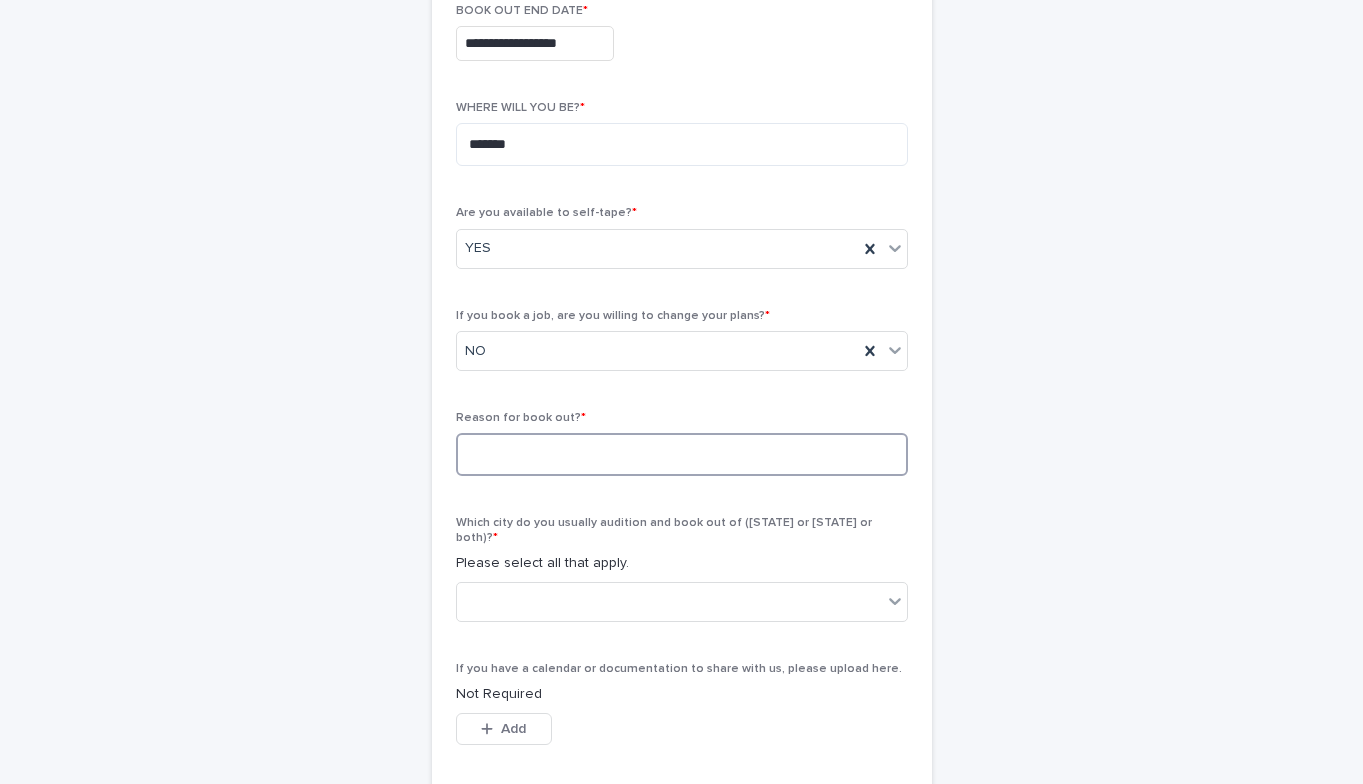 click at bounding box center [682, 454] 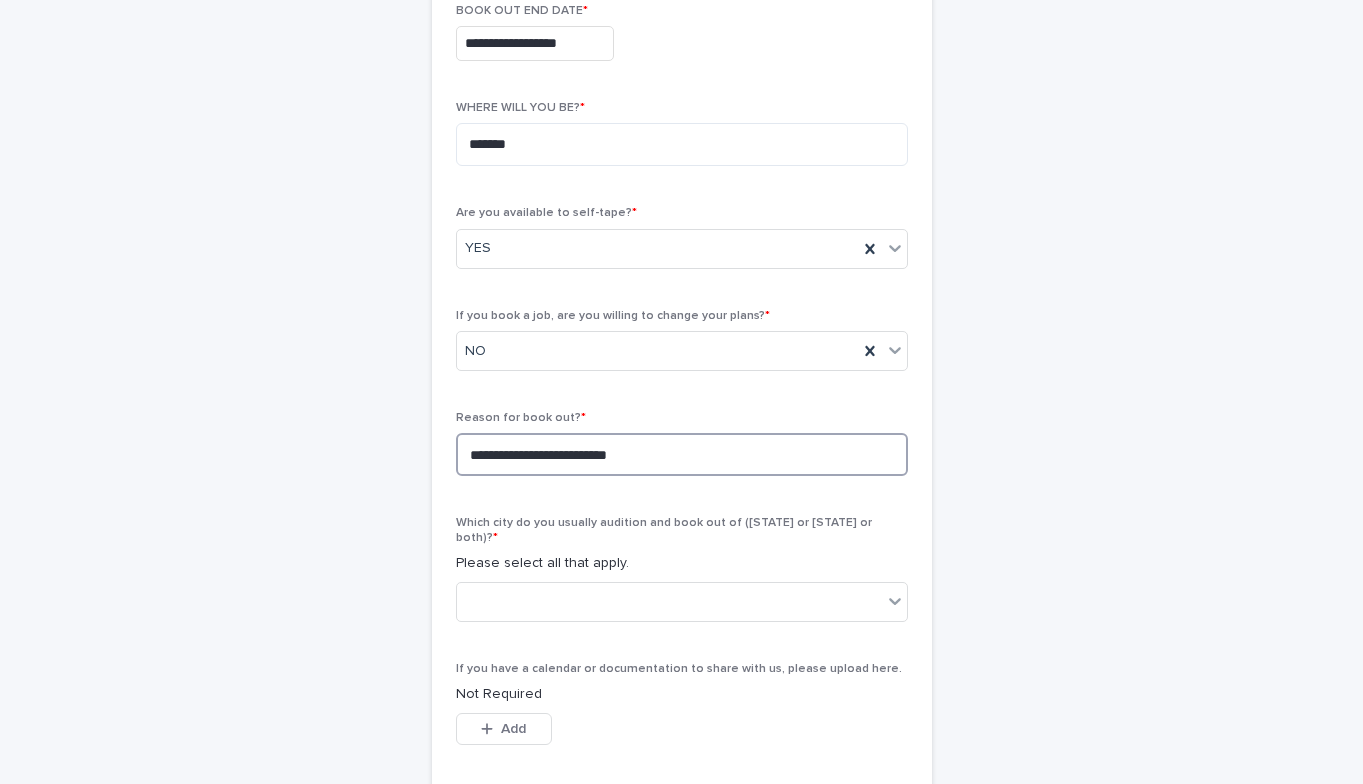 drag, startPoint x: 505, startPoint y: 455, endPoint x: 469, endPoint y: 455, distance: 36 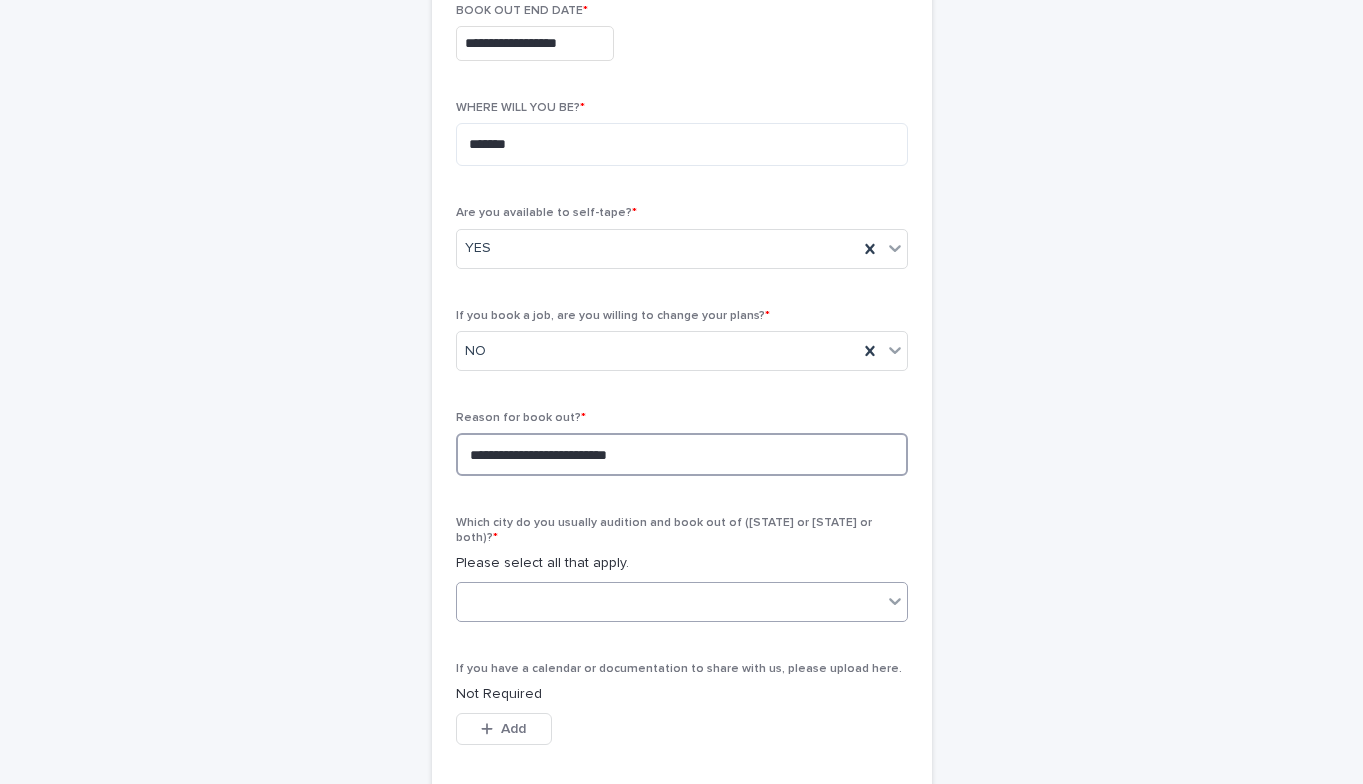 type on "**********" 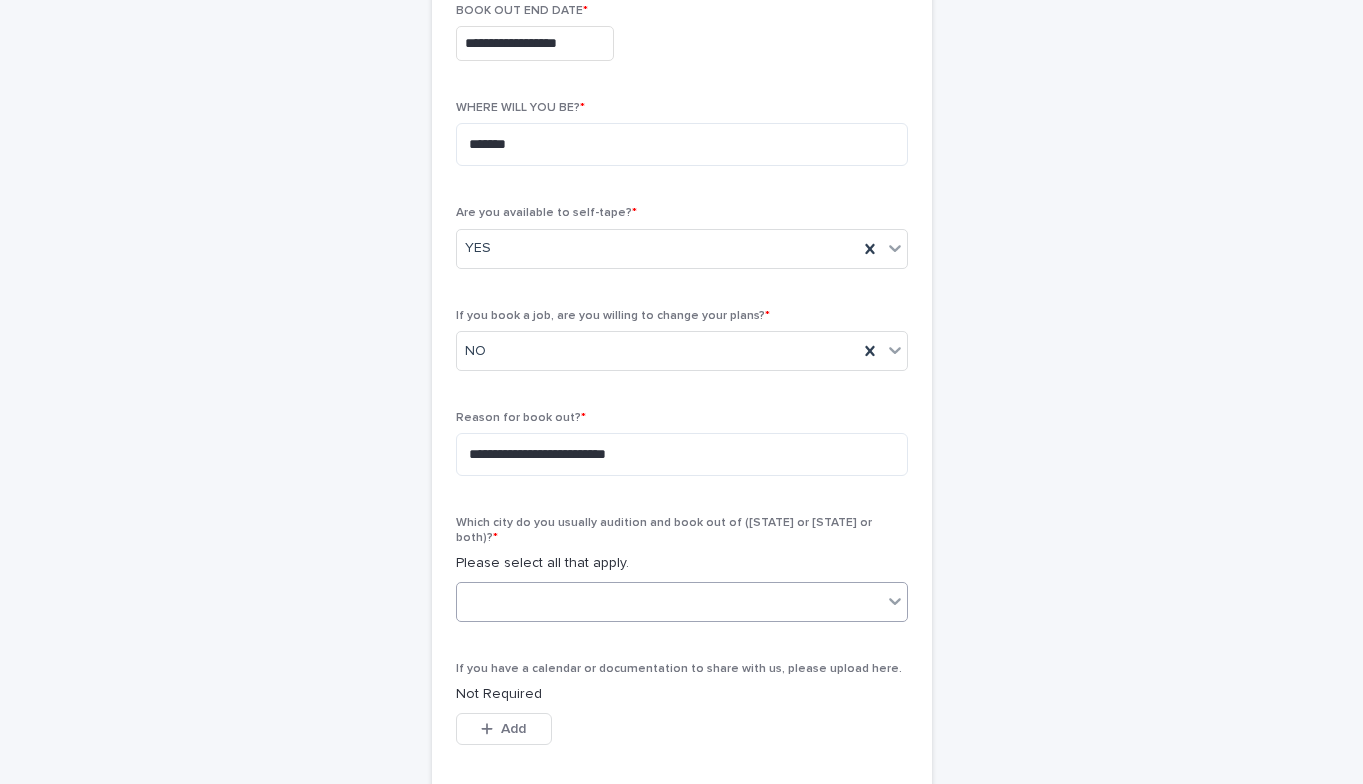 click at bounding box center (669, 601) 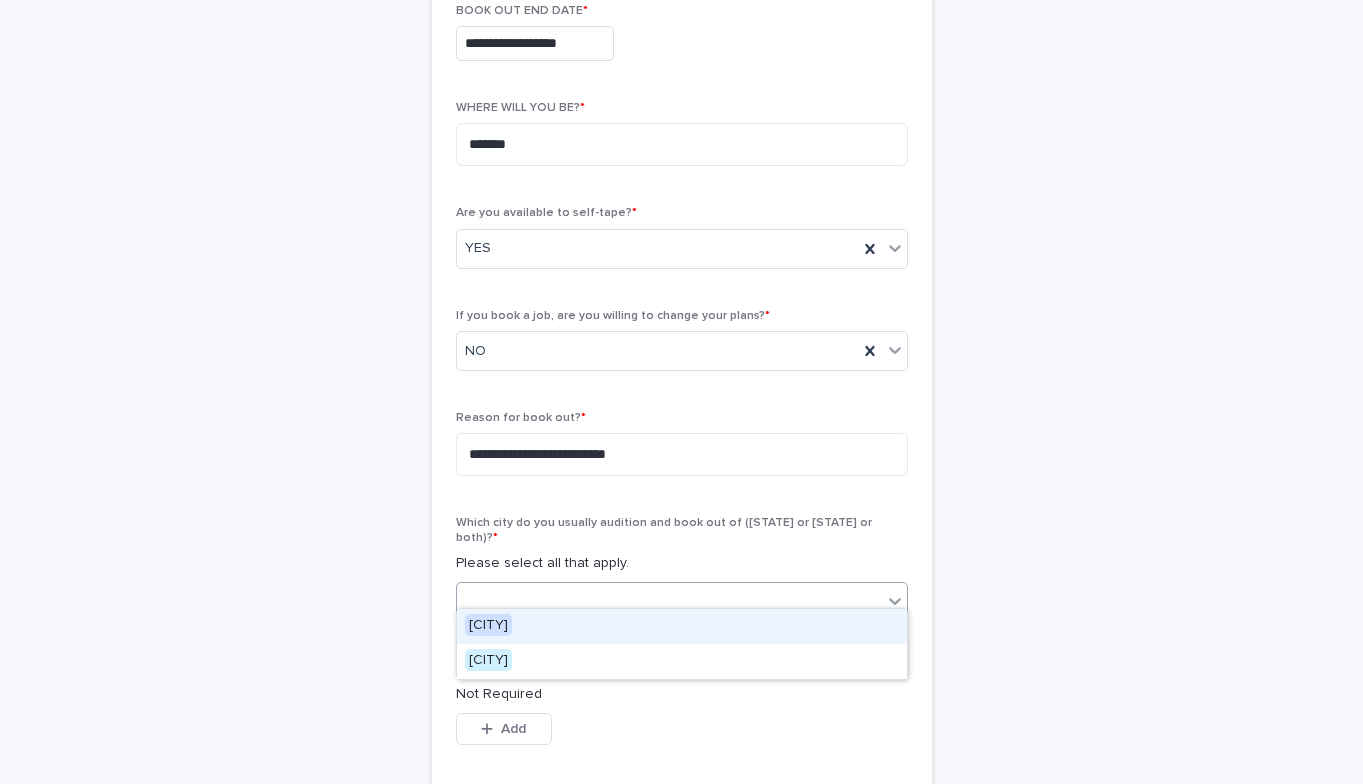 click on "[CITY]" at bounding box center [488, 625] 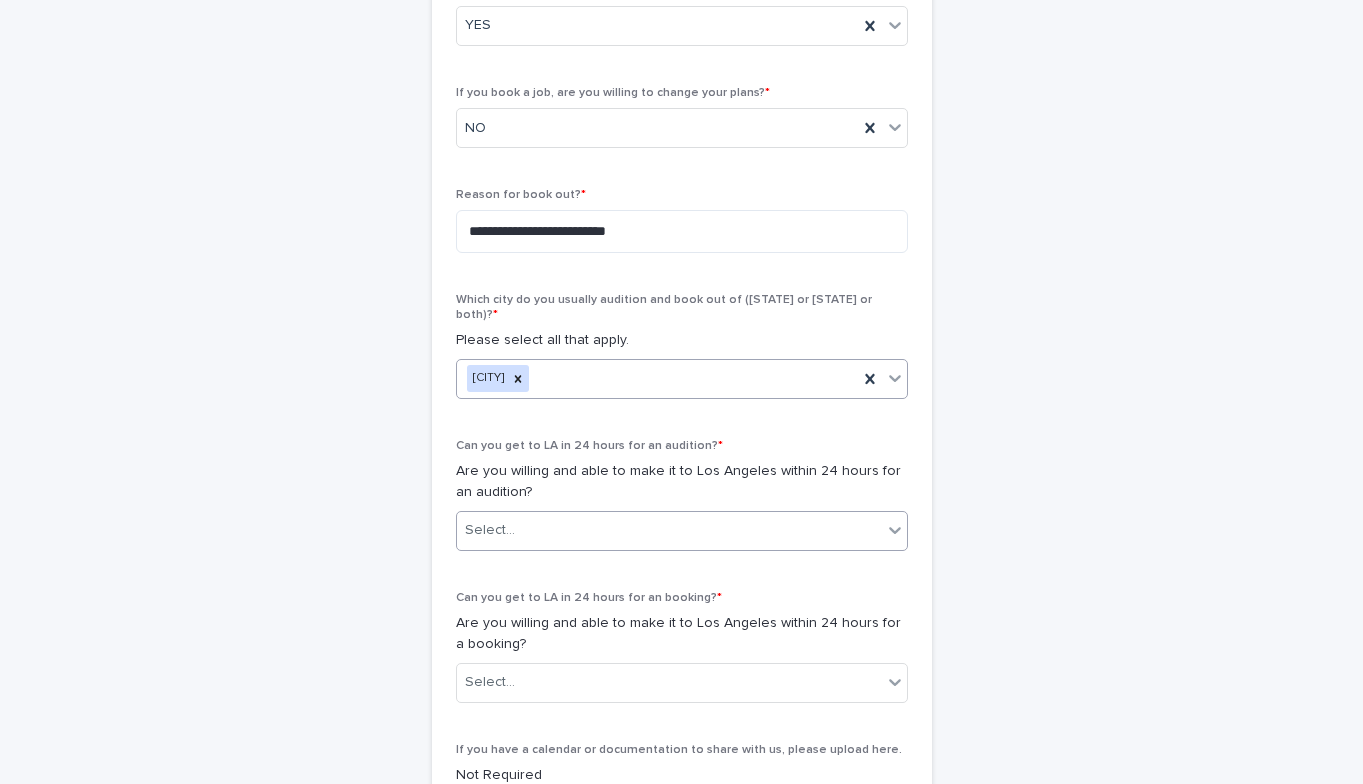 scroll, scrollTop: 765, scrollLeft: 0, axis: vertical 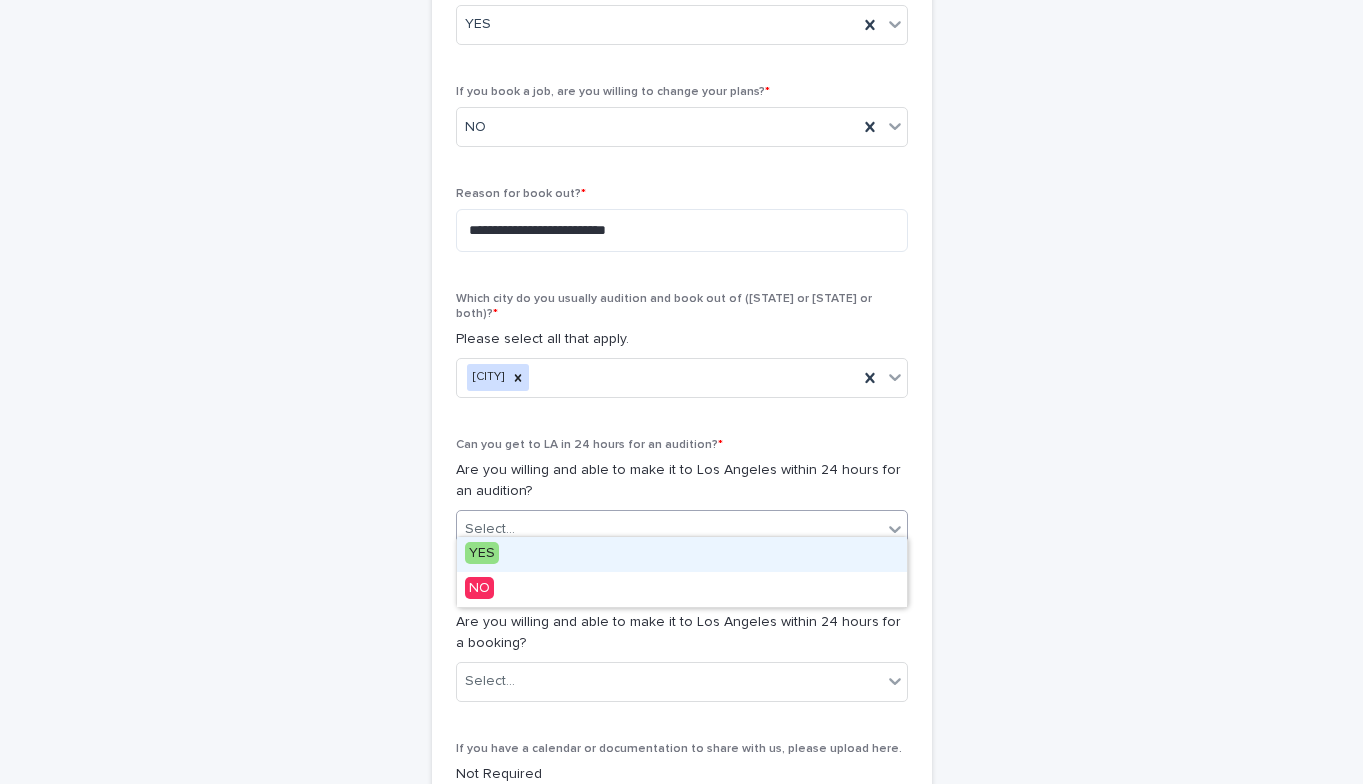 click on "Select..." at bounding box center [669, 529] 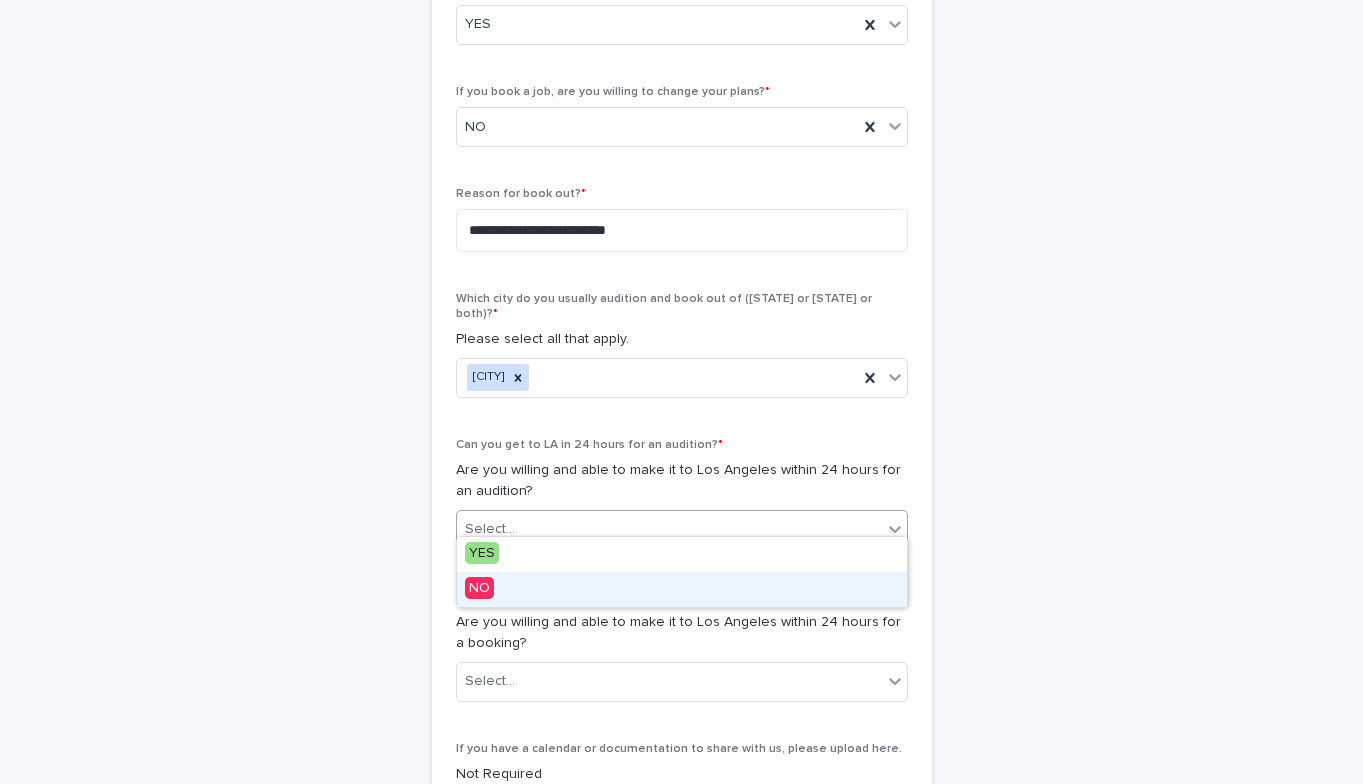 click on "NO" at bounding box center (682, 589) 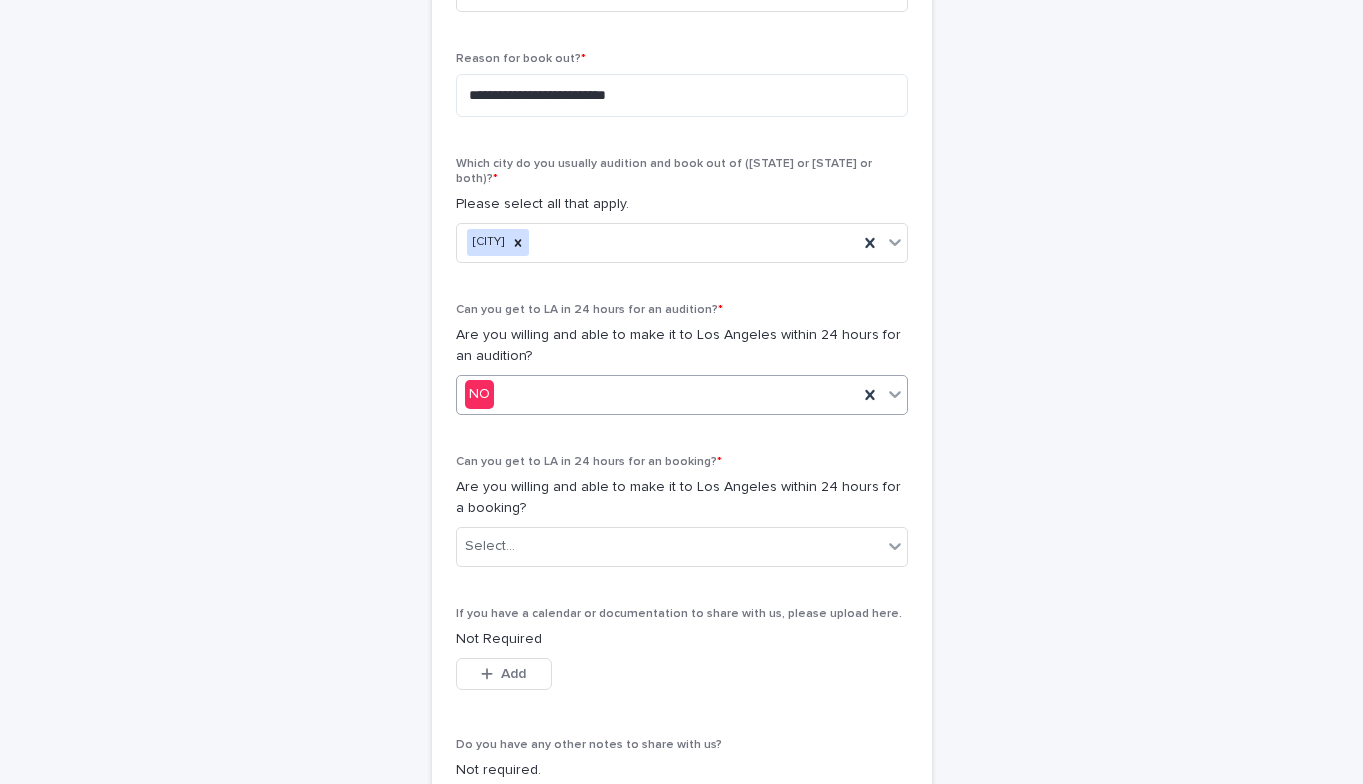 scroll, scrollTop: 905, scrollLeft: 0, axis: vertical 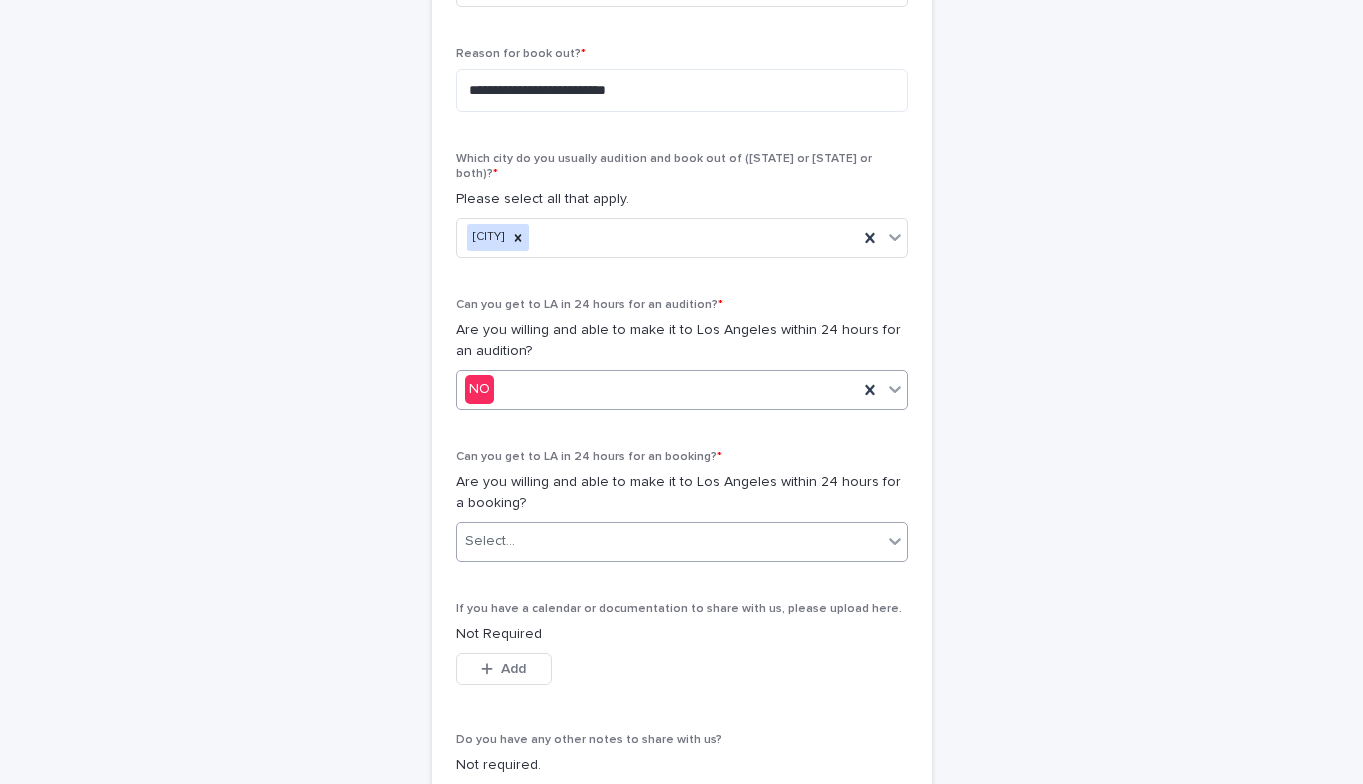 click on "Select..." at bounding box center [669, 541] 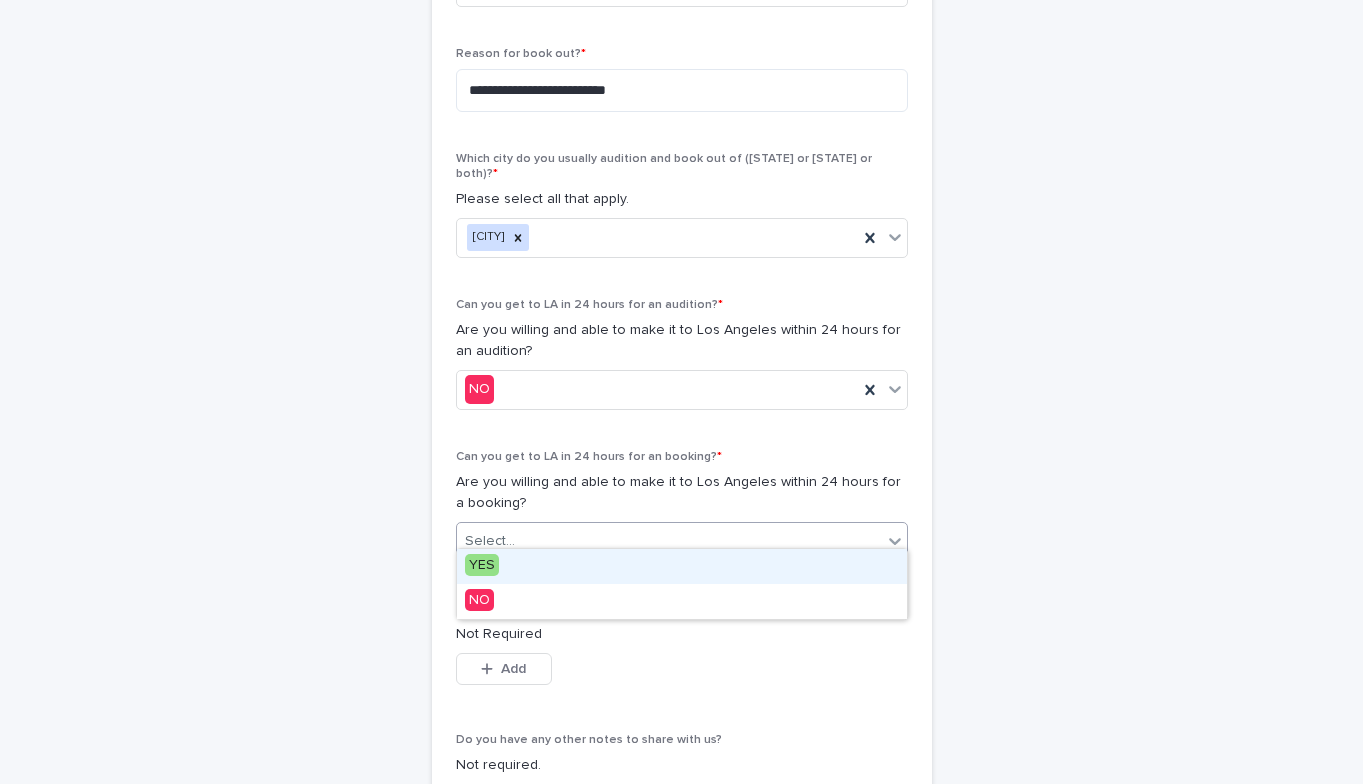 click on "YES" at bounding box center (682, 566) 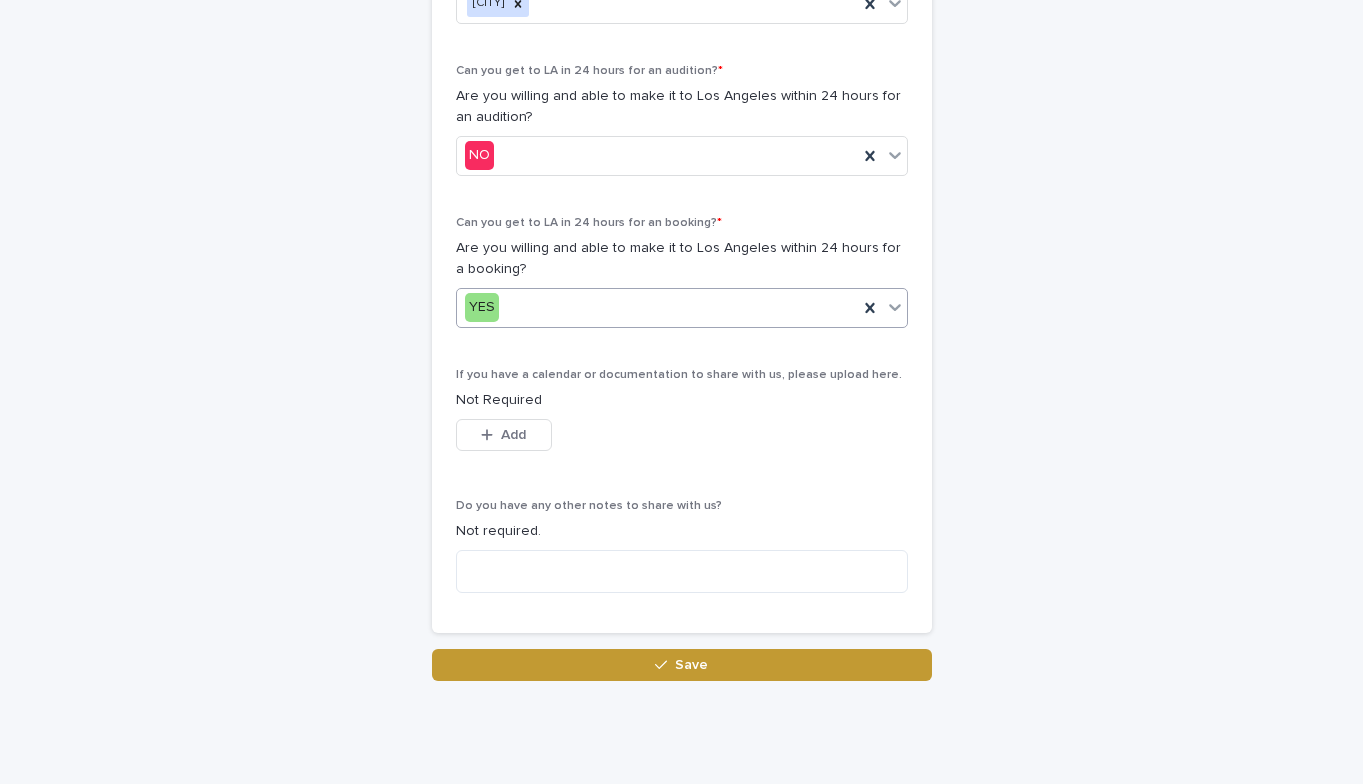 scroll, scrollTop: 1178, scrollLeft: 0, axis: vertical 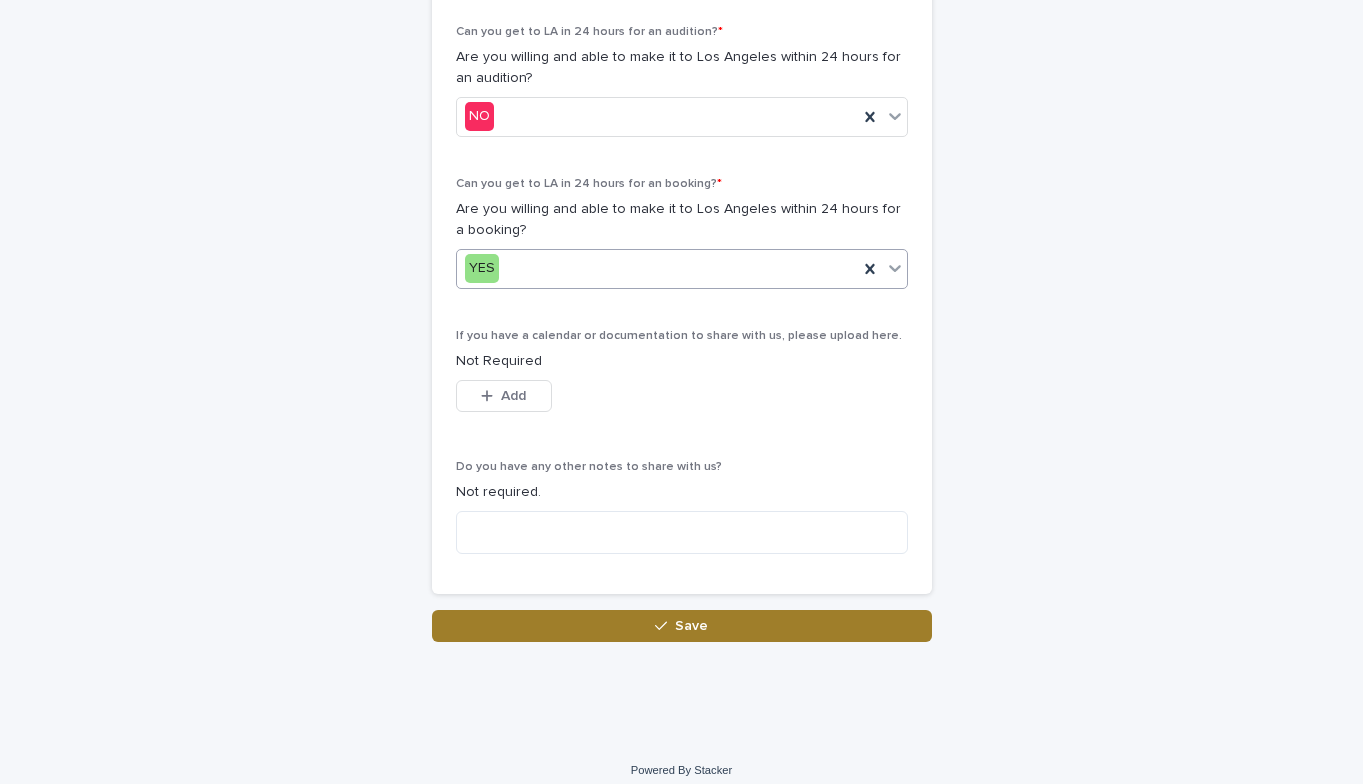 click on "Save" at bounding box center [682, 626] 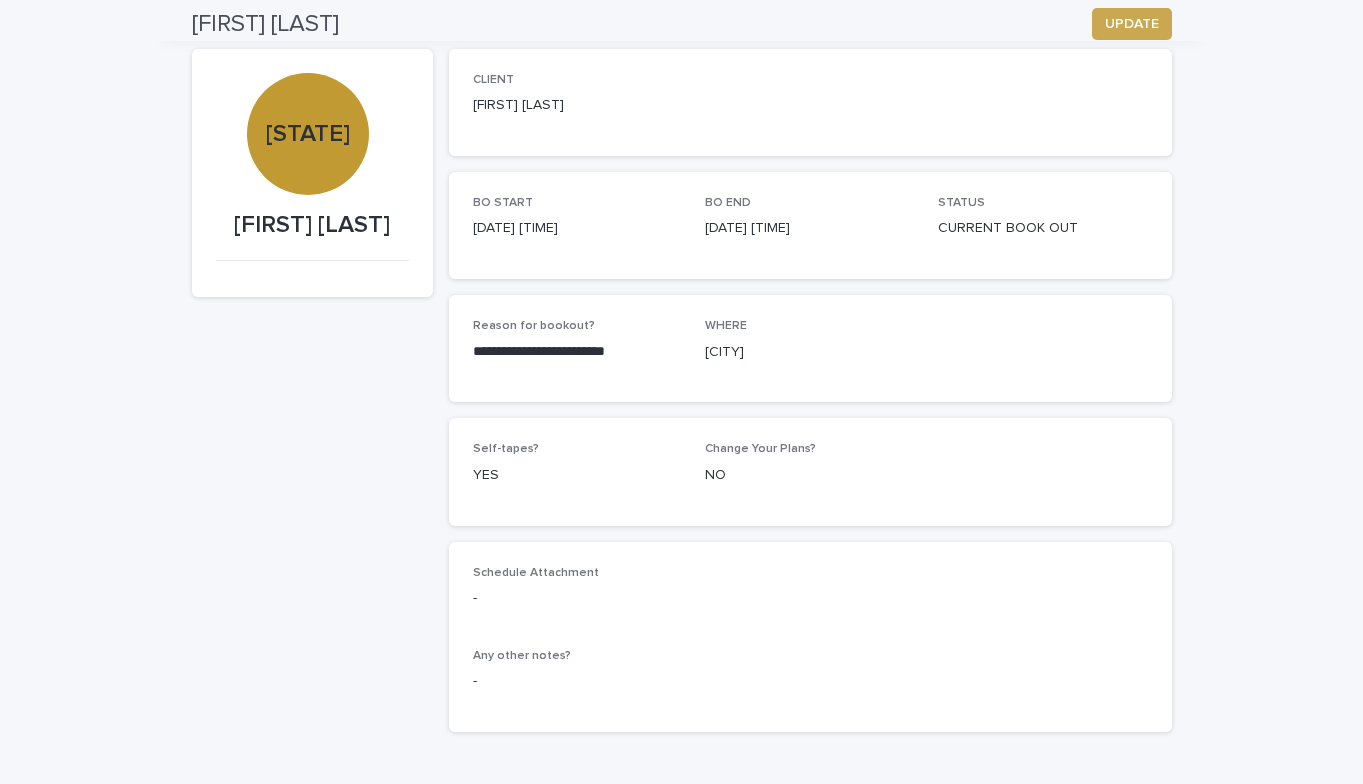 scroll, scrollTop: 0, scrollLeft: 0, axis: both 